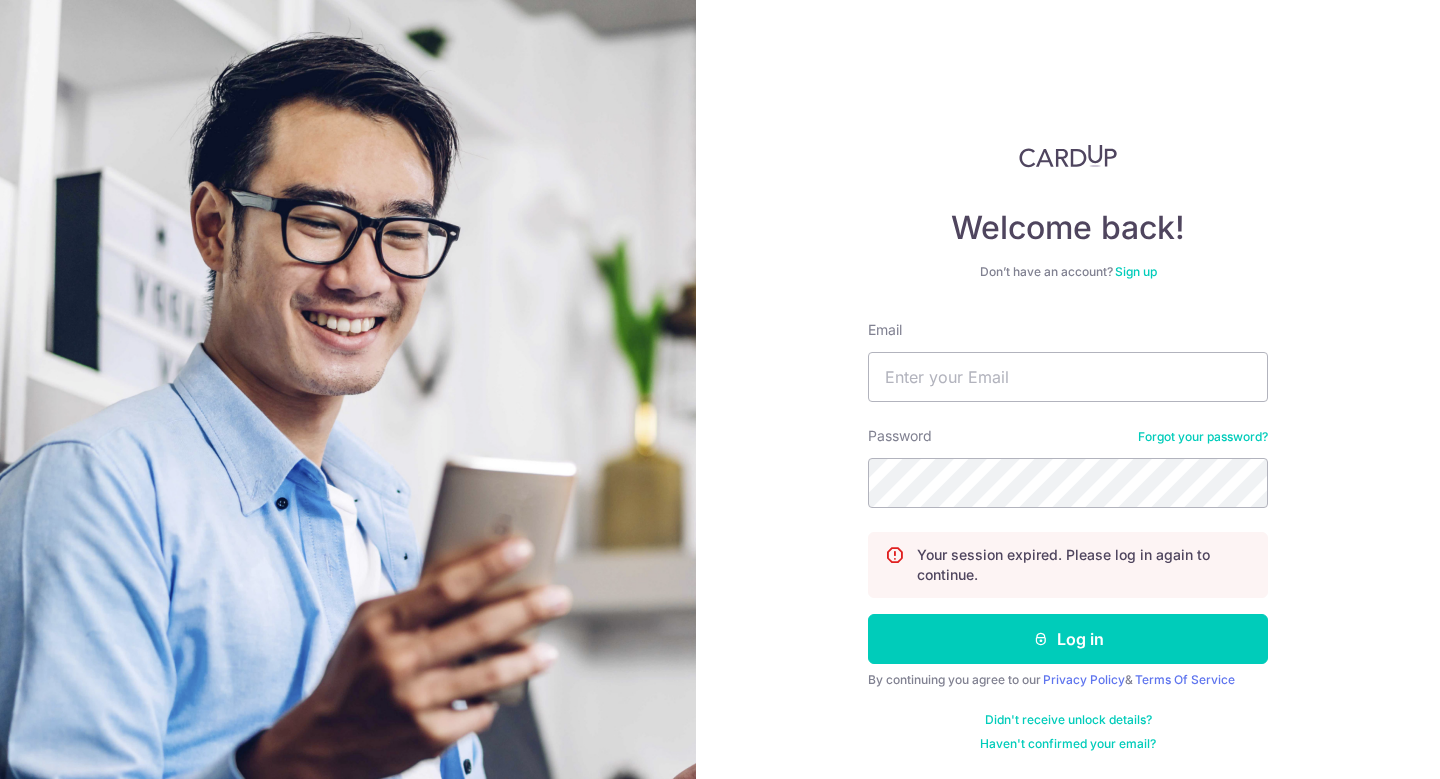 scroll, scrollTop: 0, scrollLeft: 0, axis: both 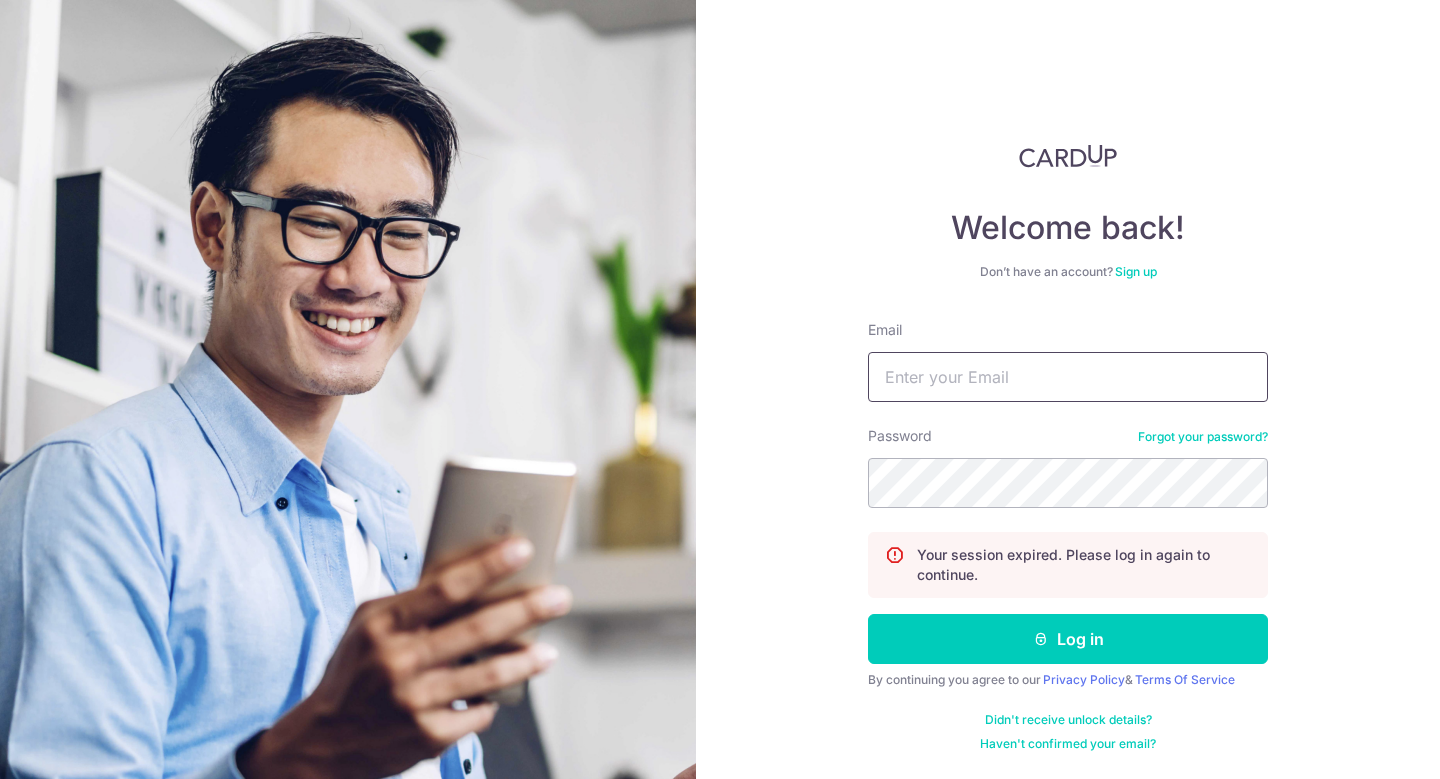 click on "Email" at bounding box center (1068, 377) 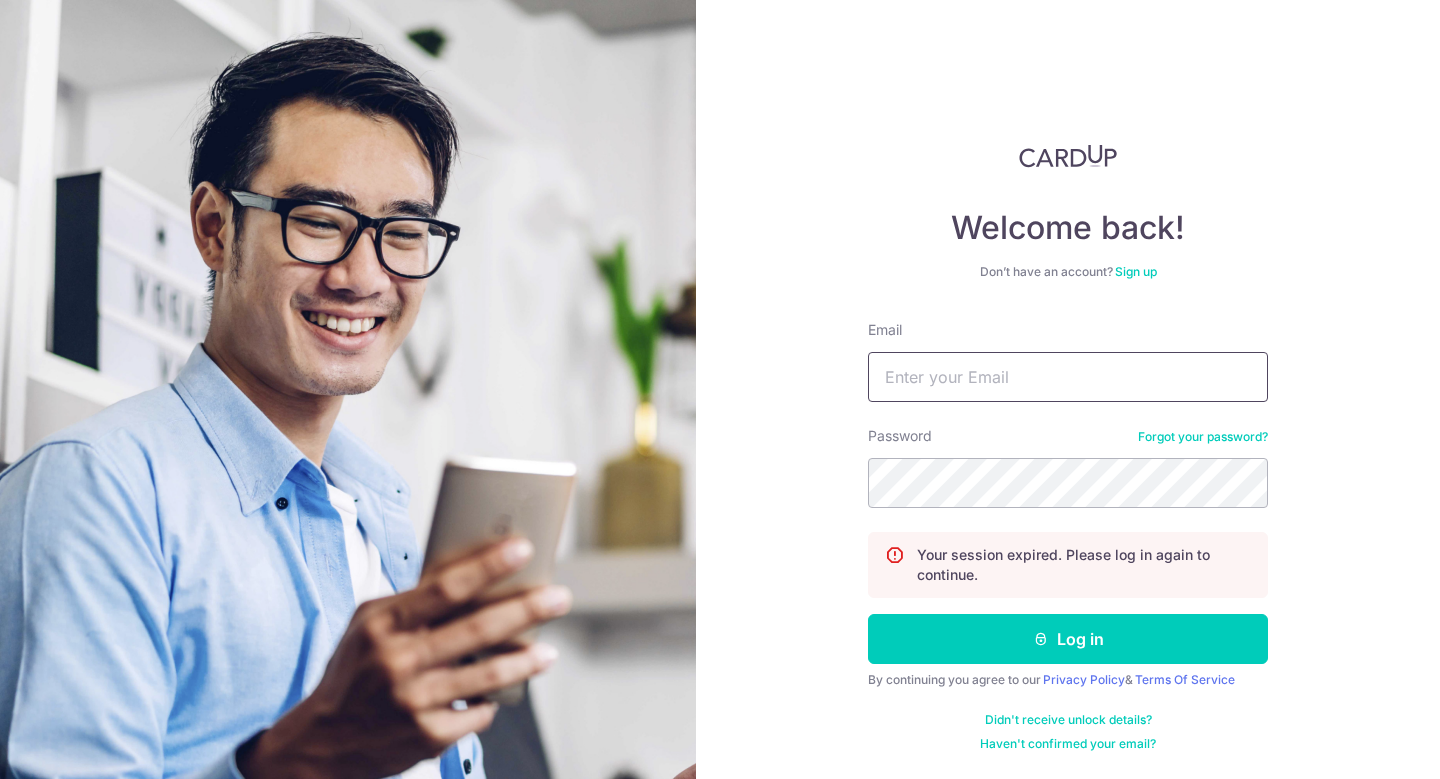 type on "[EMAIL]" 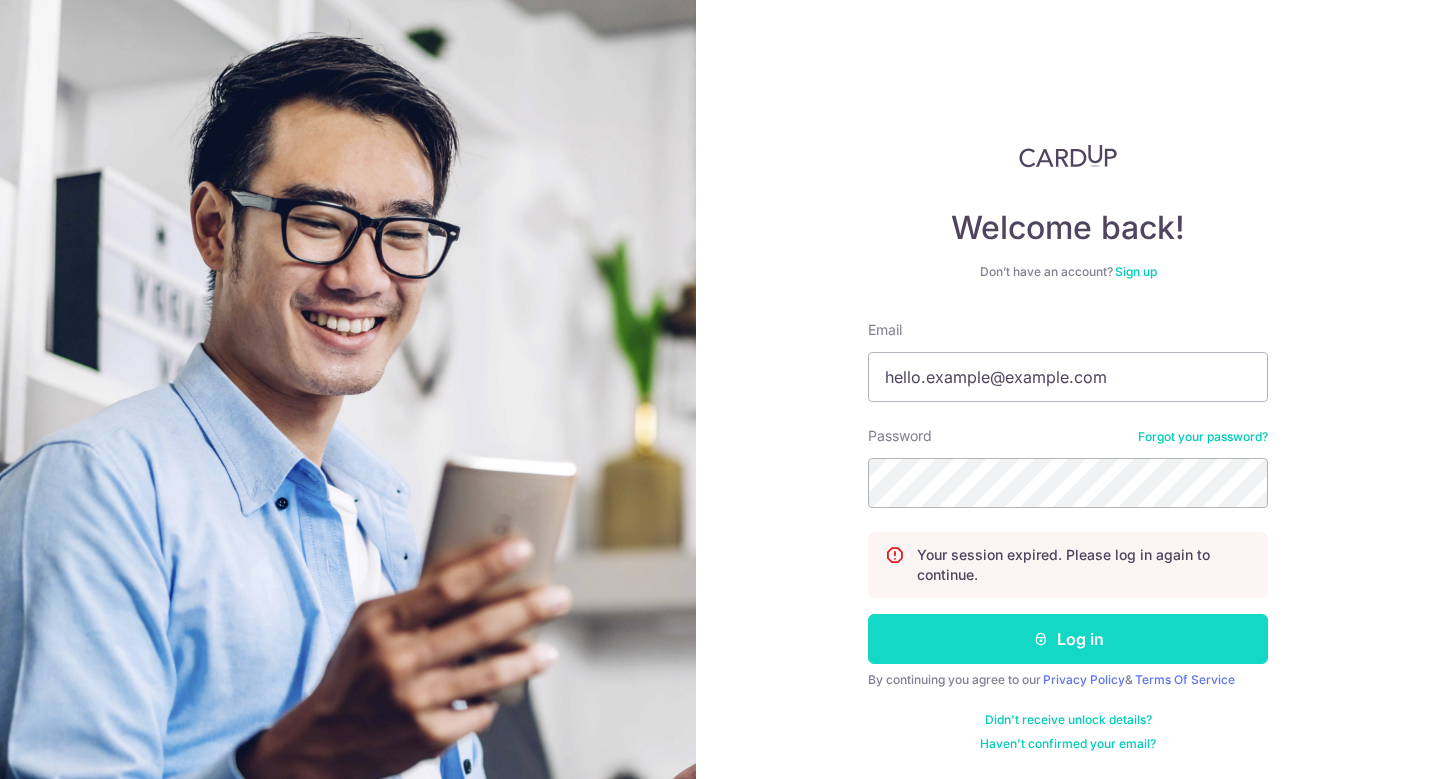 click at bounding box center [1041, 639] 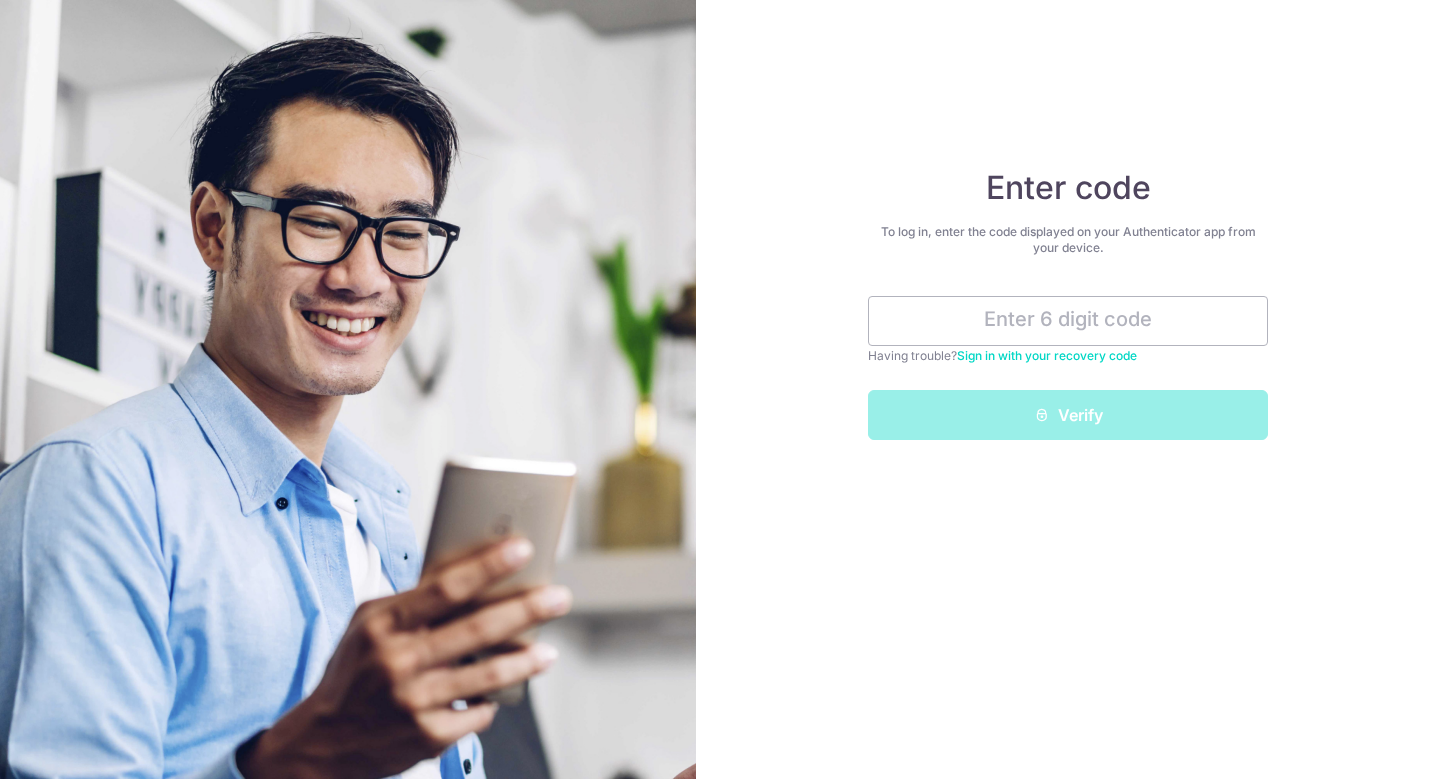scroll, scrollTop: 0, scrollLeft: 0, axis: both 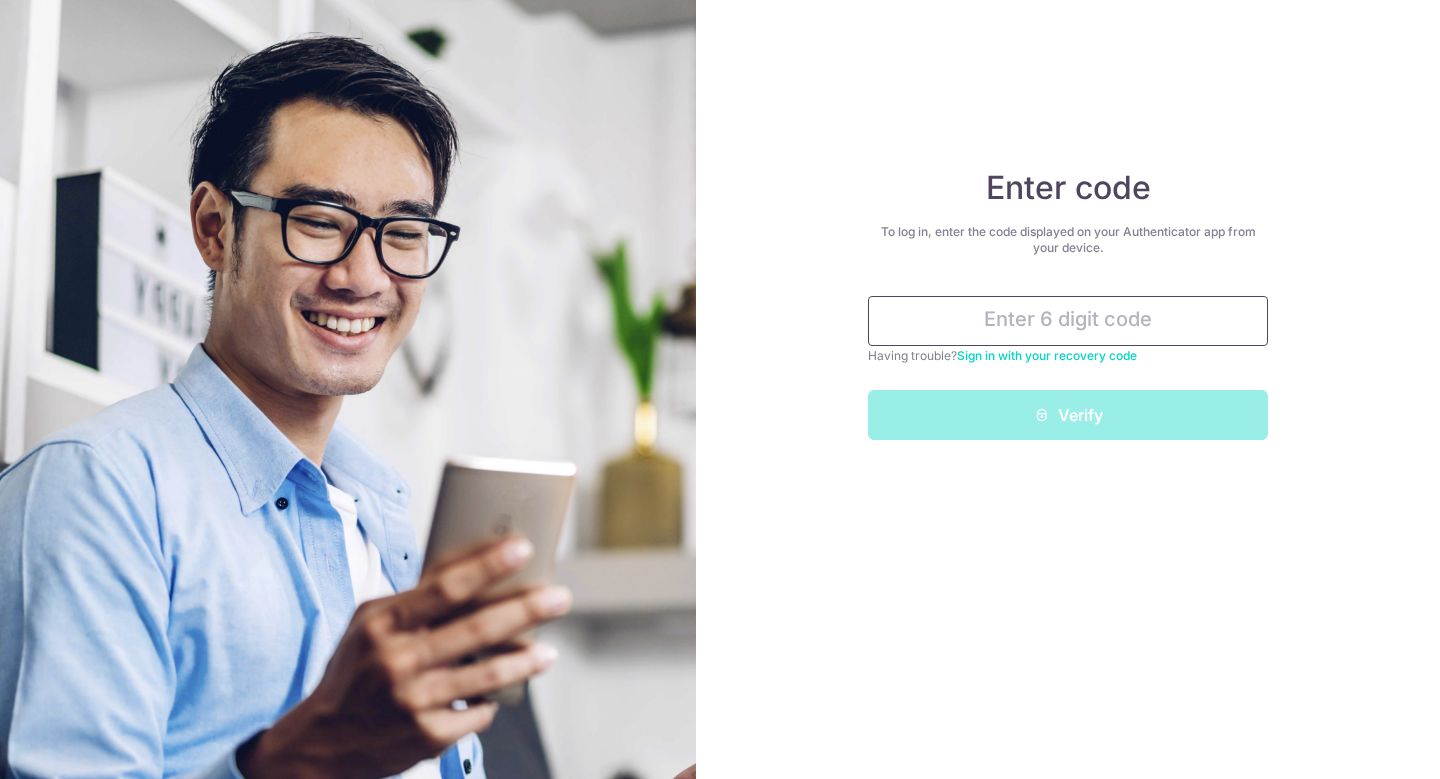 click at bounding box center (1068, 321) 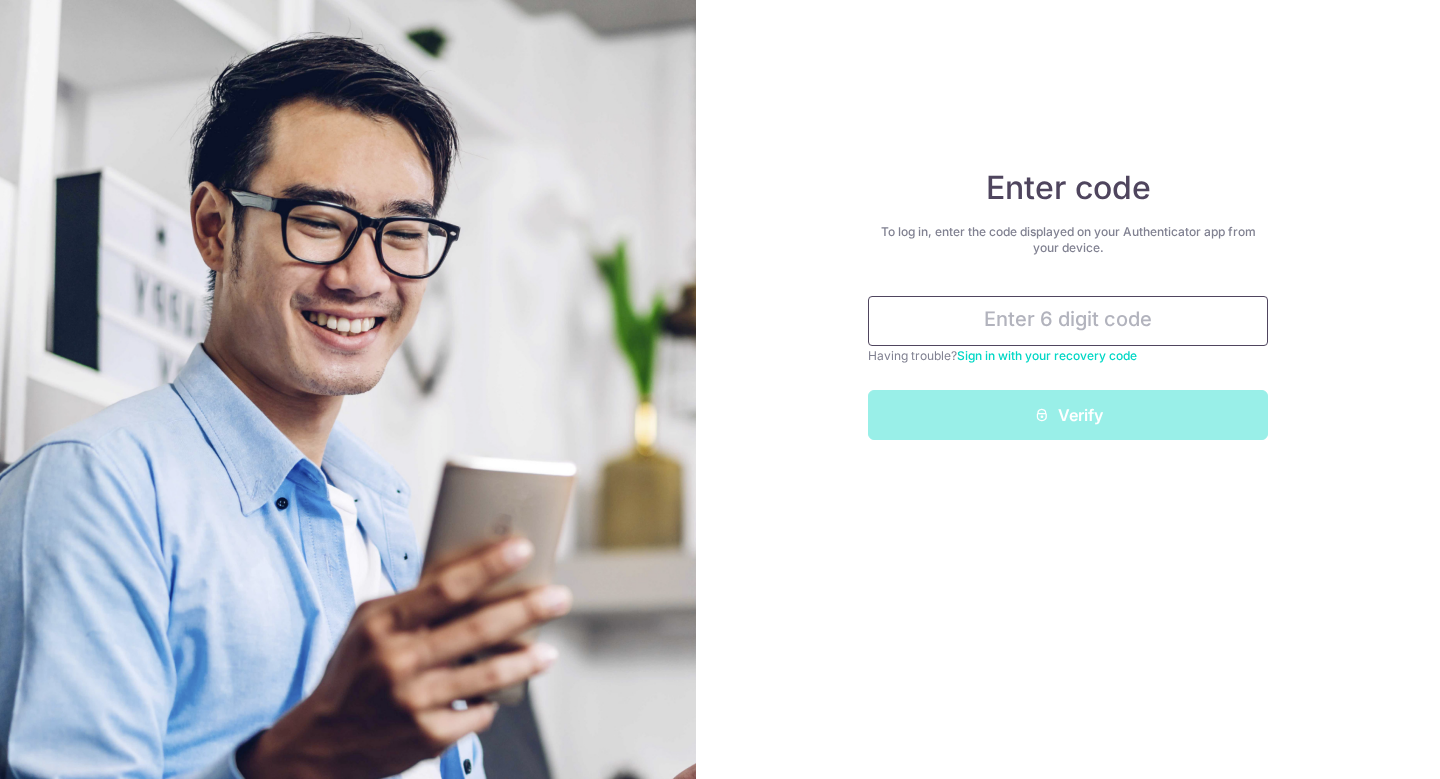 click at bounding box center [1068, 321] 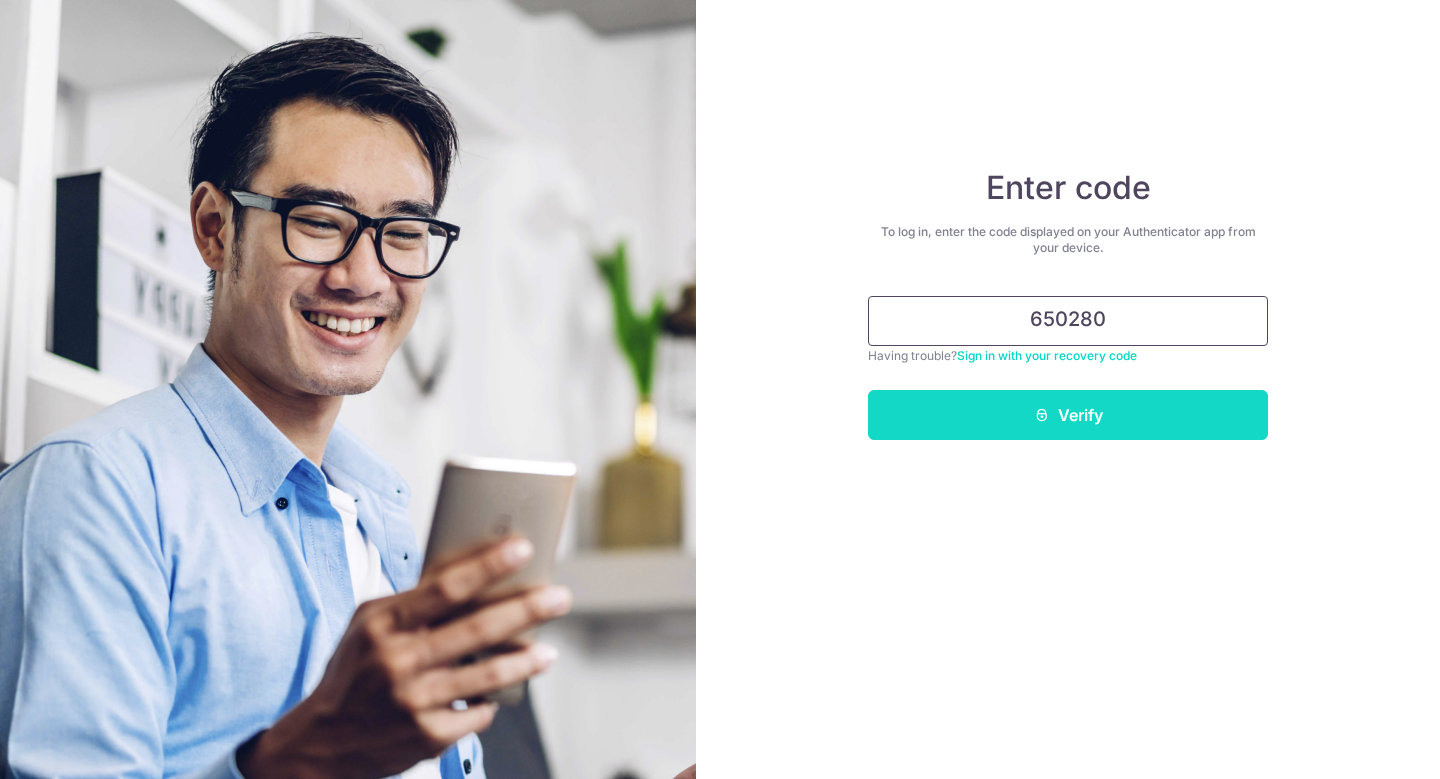 type on "650280" 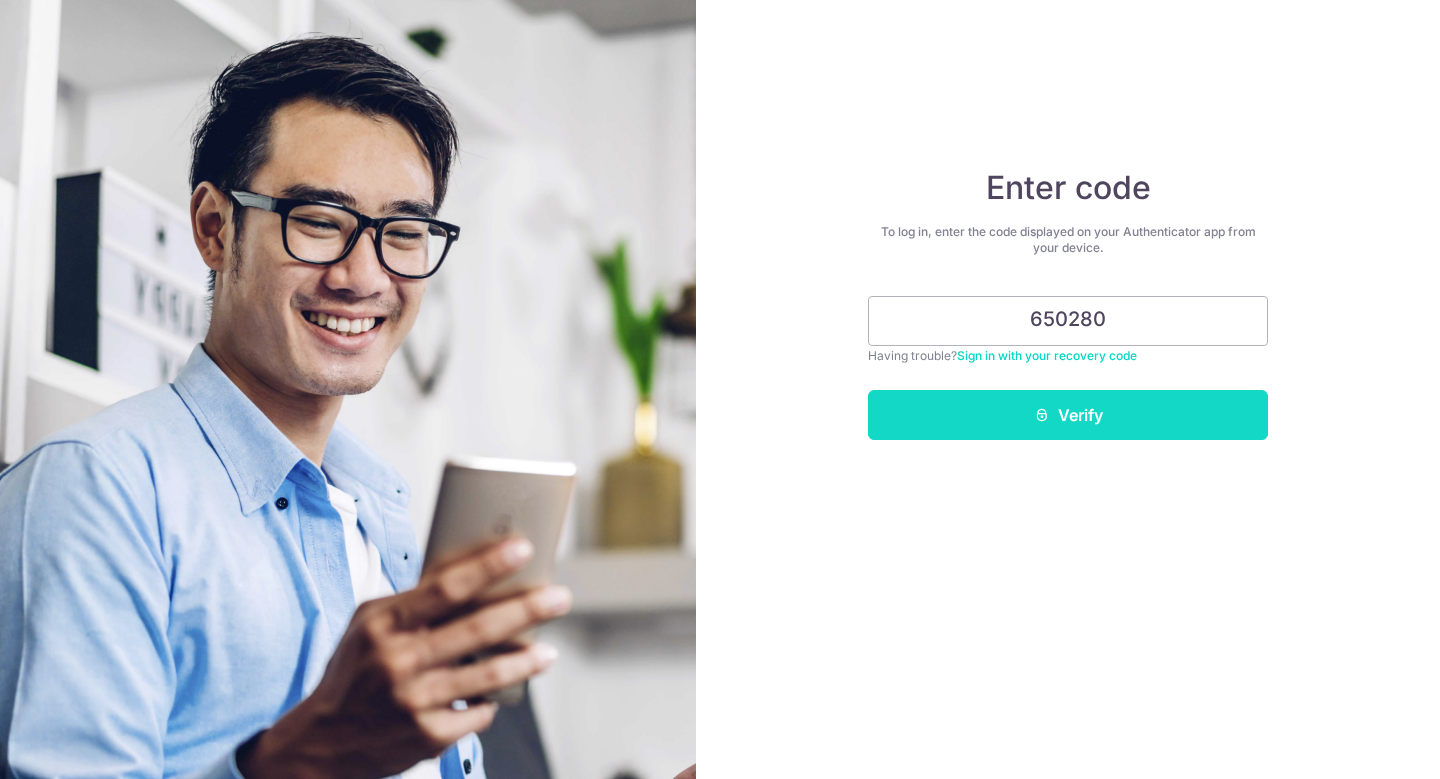 click on "Verify" at bounding box center (1068, 415) 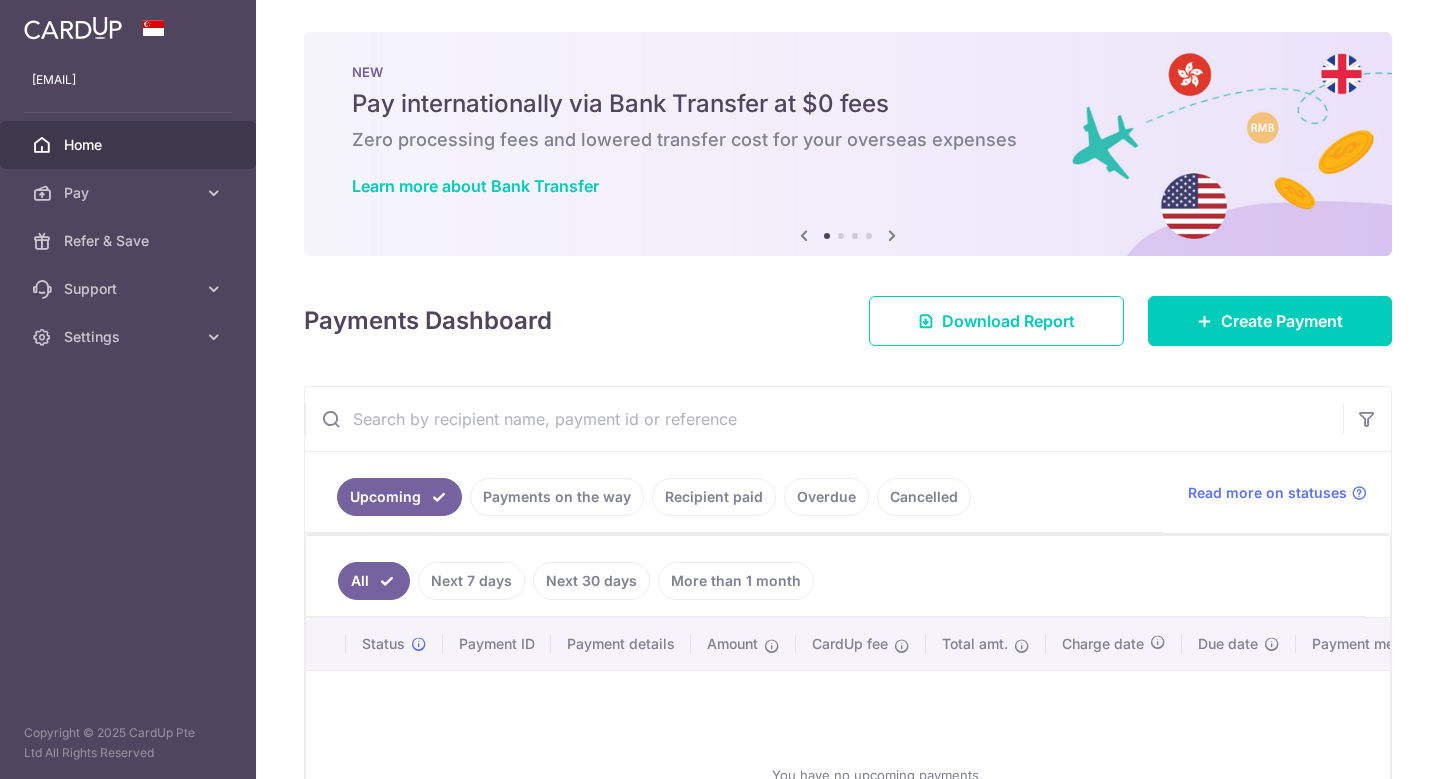 scroll, scrollTop: 0, scrollLeft: 0, axis: both 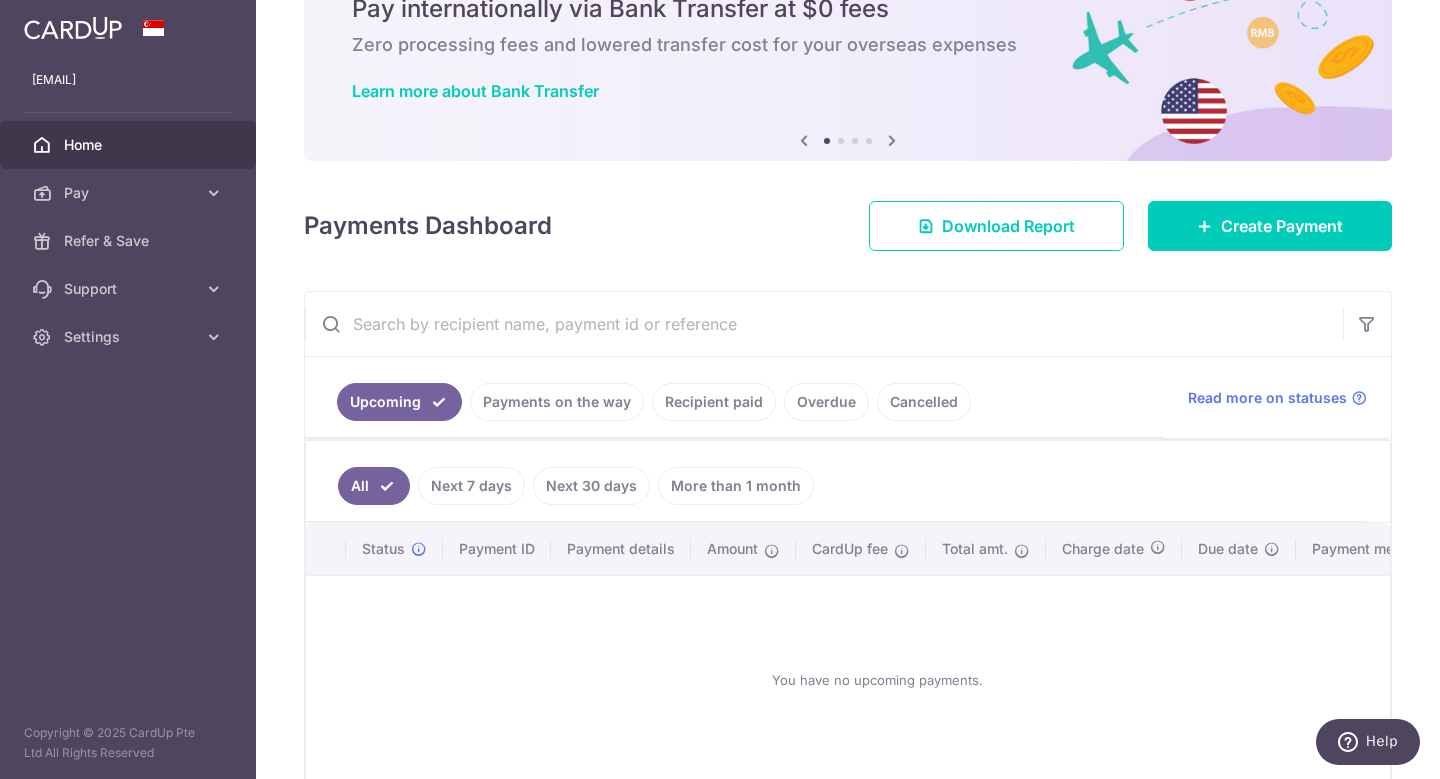 click on "Payments on the way" at bounding box center [557, 402] 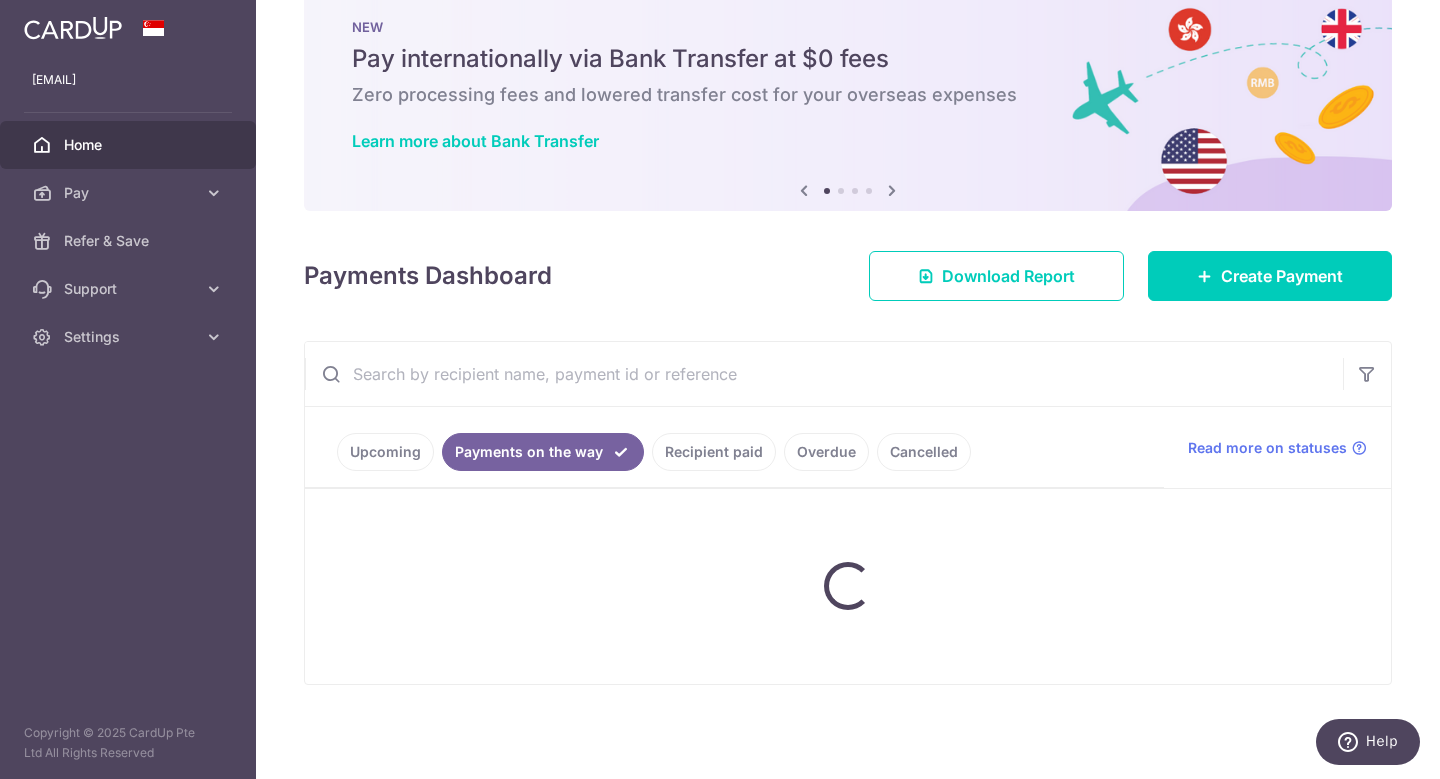 scroll, scrollTop: 95, scrollLeft: 0, axis: vertical 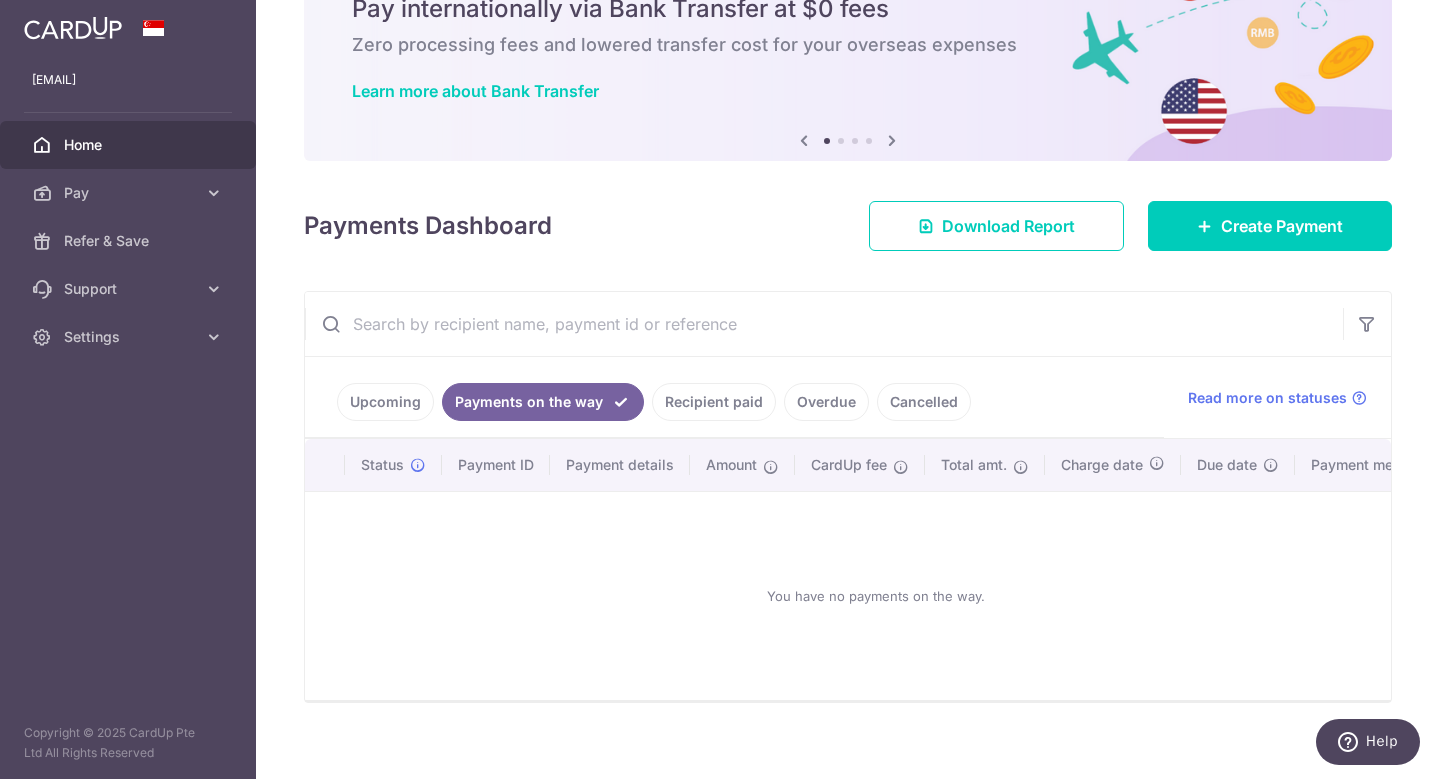 click on "Recipient paid" at bounding box center [714, 402] 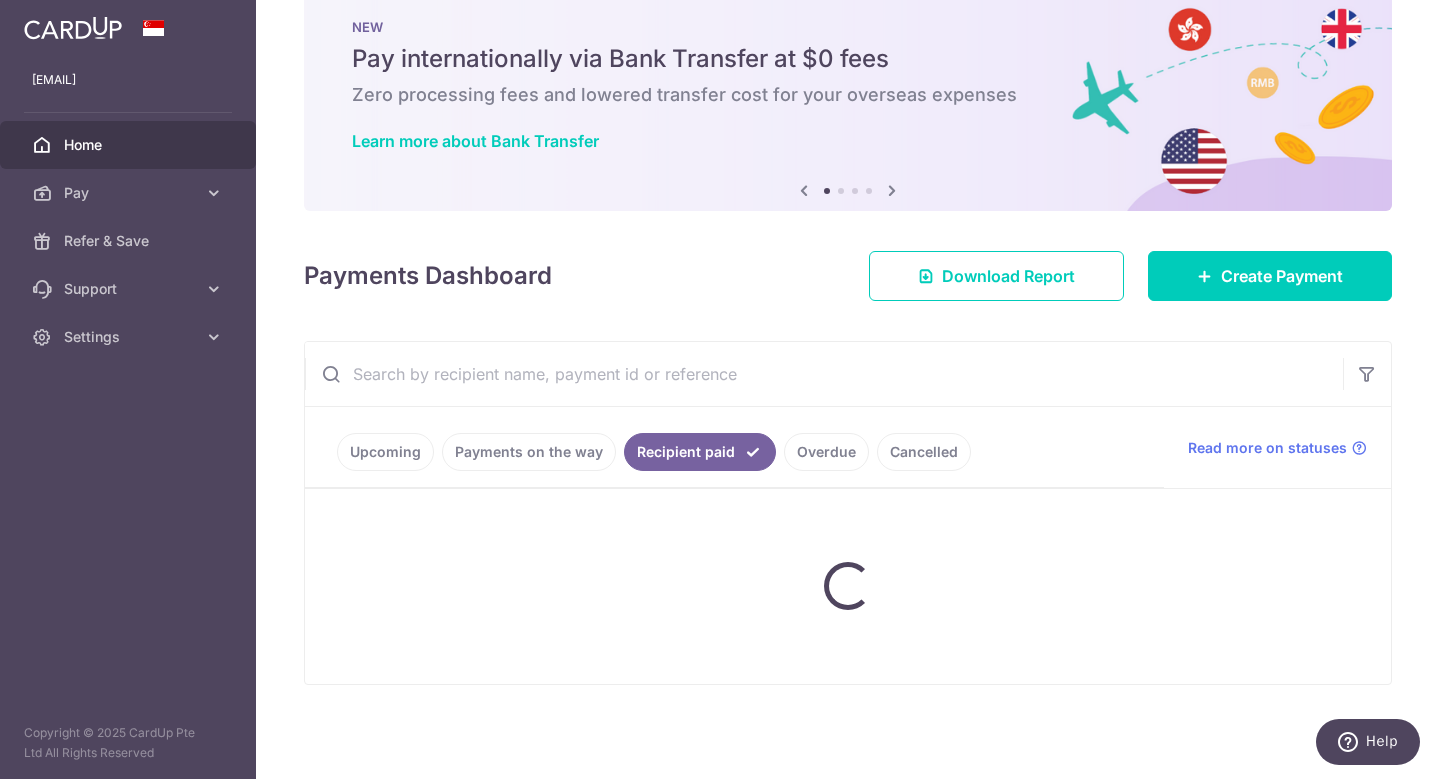 scroll, scrollTop: 95, scrollLeft: 0, axis: vertical 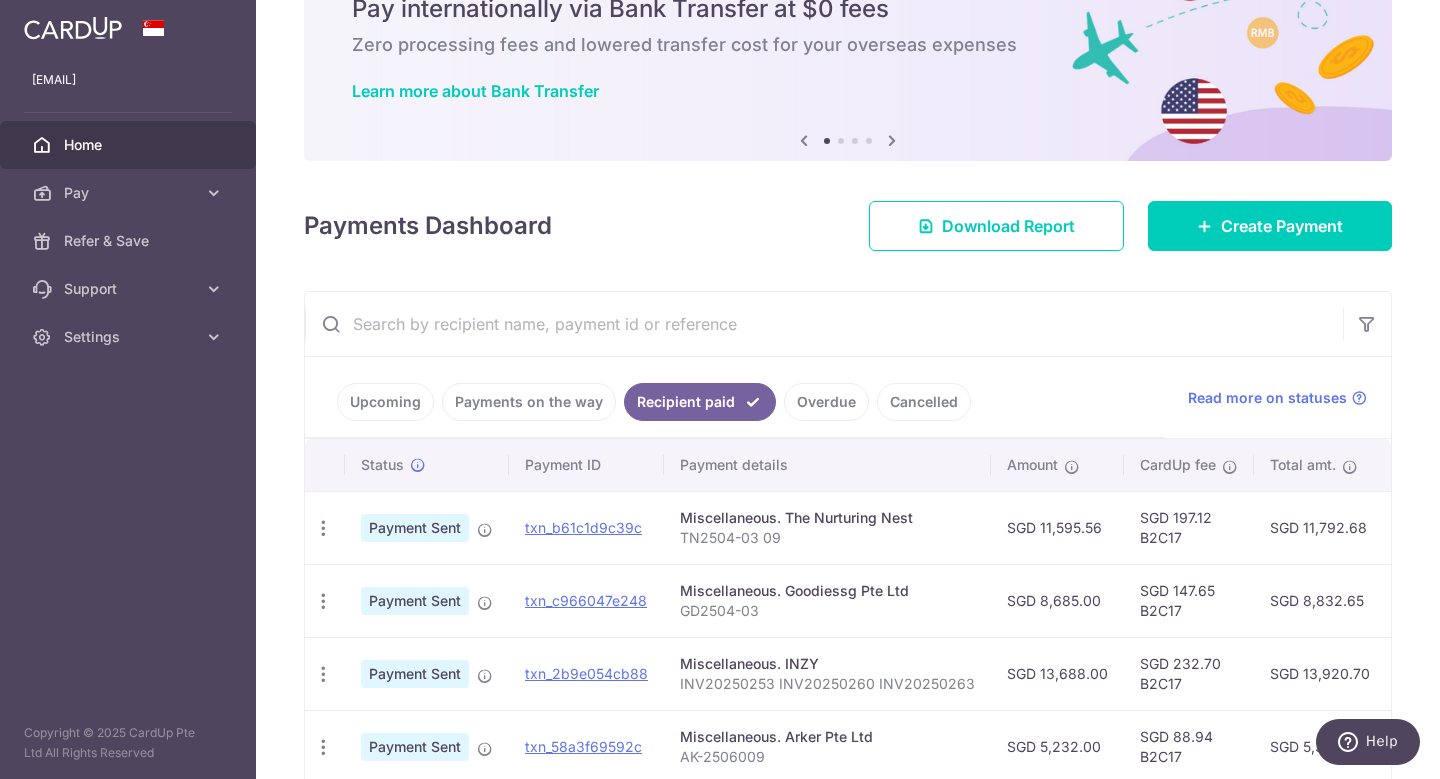 click on "Overdue" at bounding box center (826, 402) 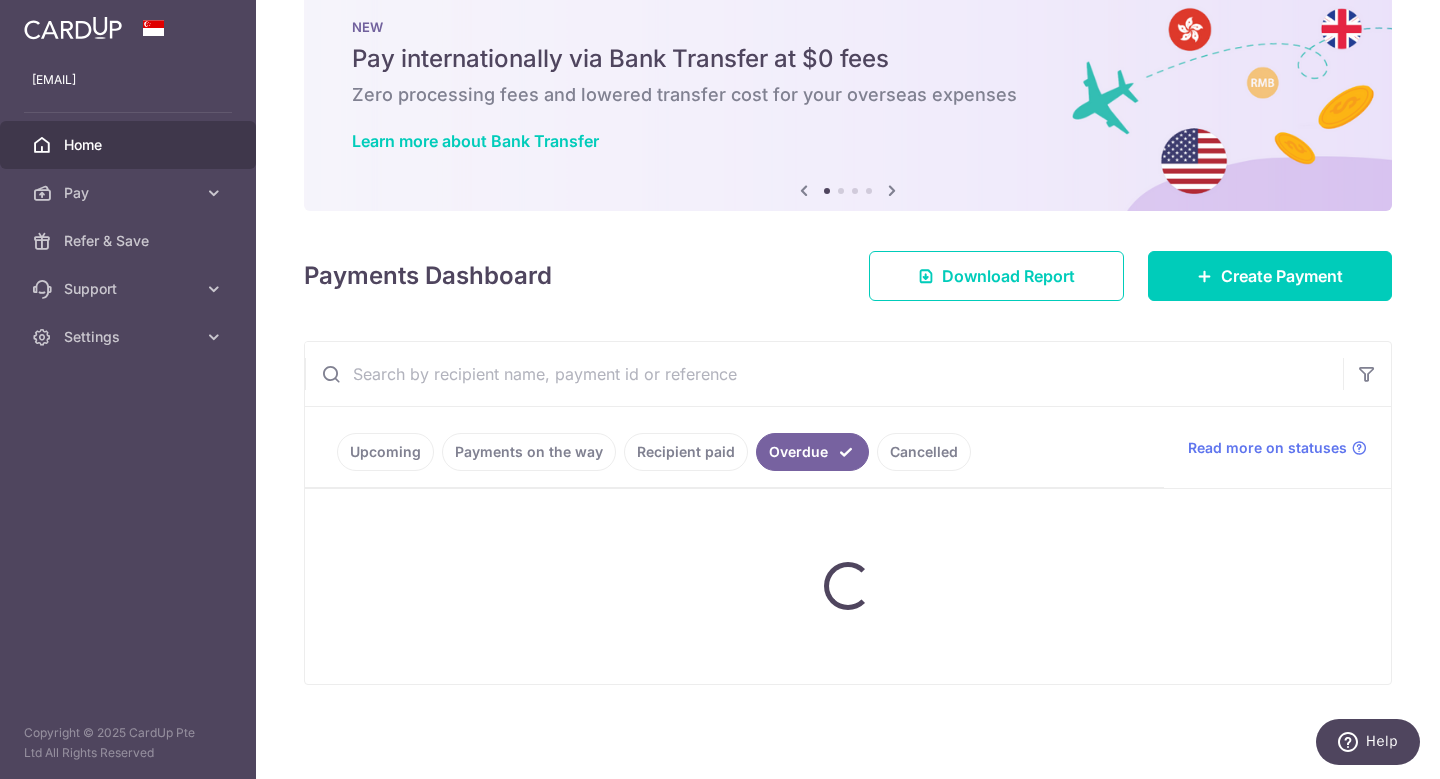 scroll, scrollTop: 0, scrollLeft: 0, axis: both 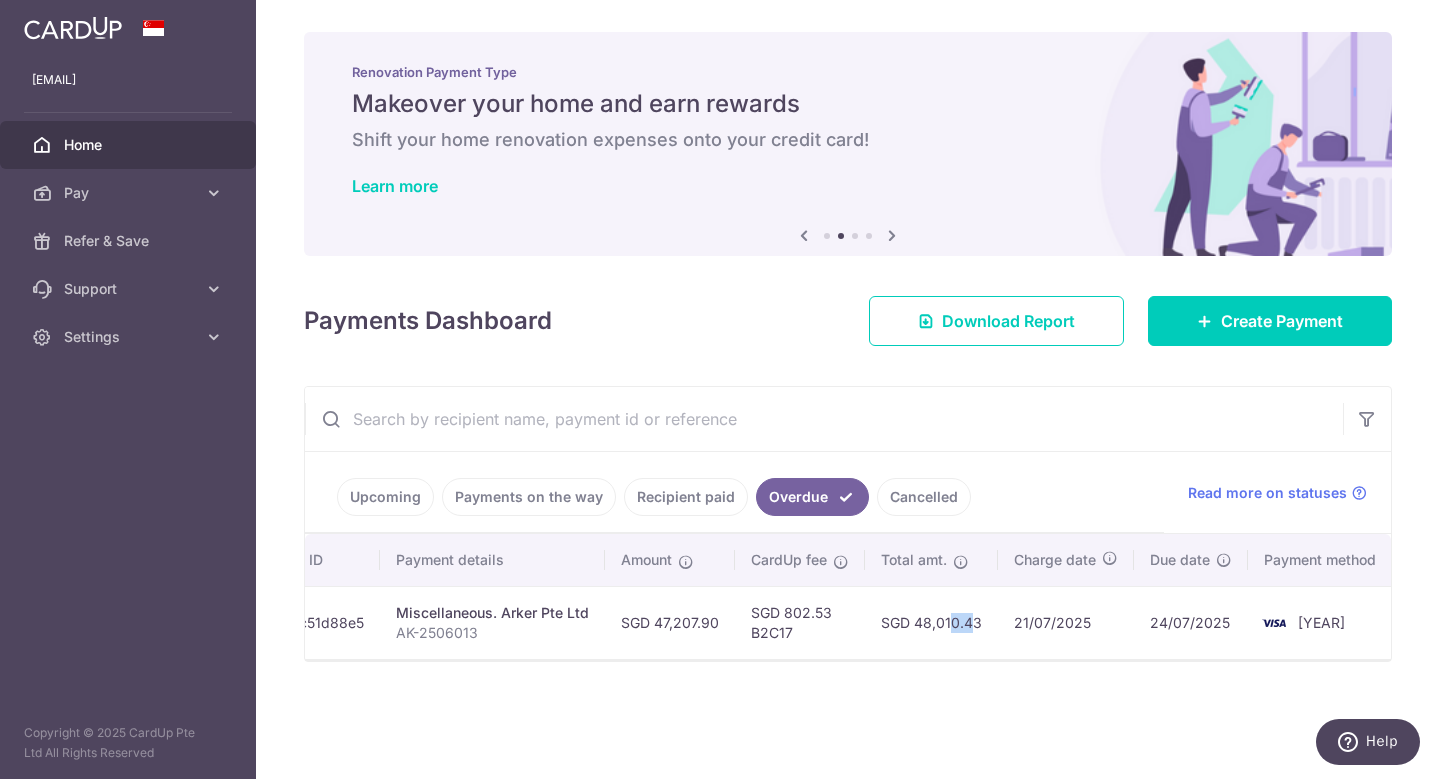drag, startPoint x: 918, startPoint y: 622, endPoint x: 978, endPoint y: 622, distance: 60 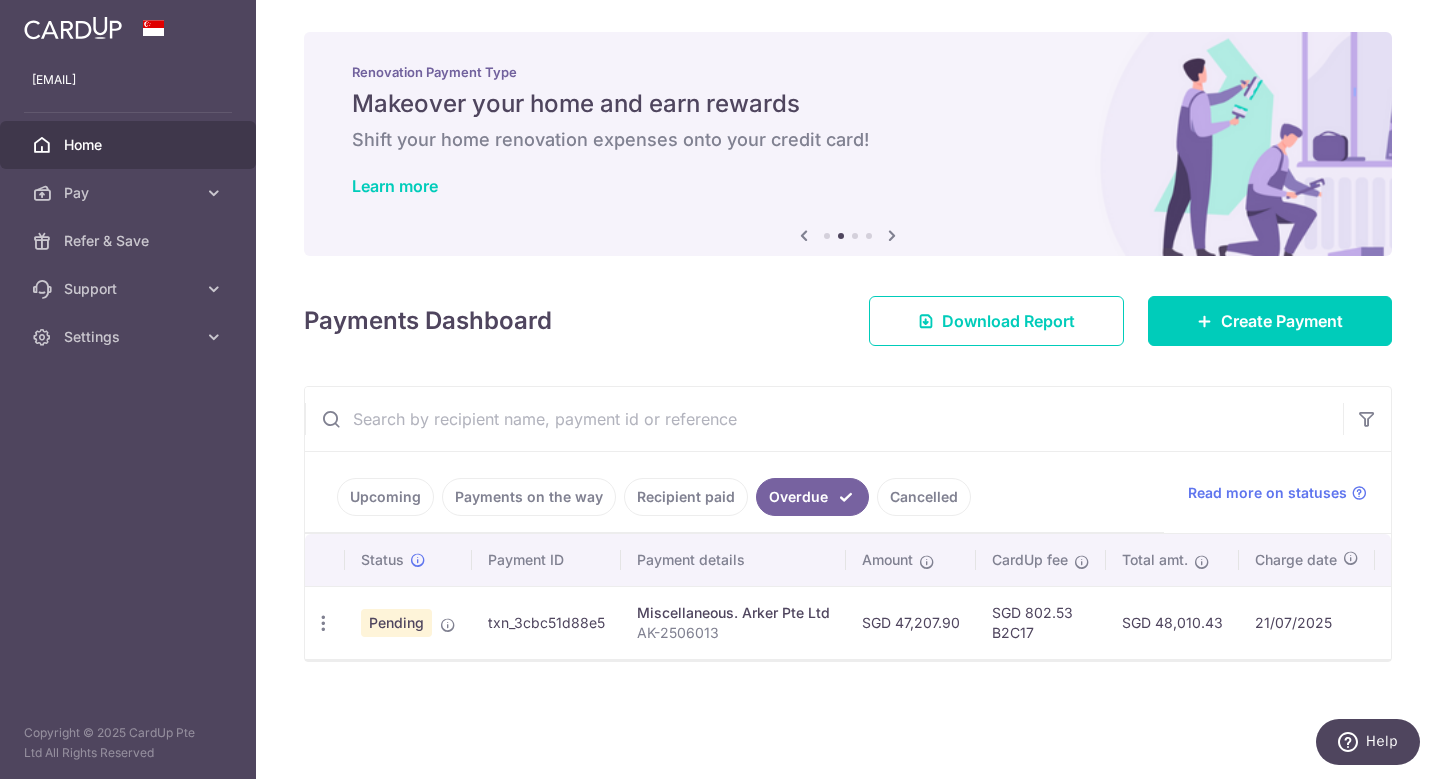 click on "Pending" at bounding box center [396, 623] 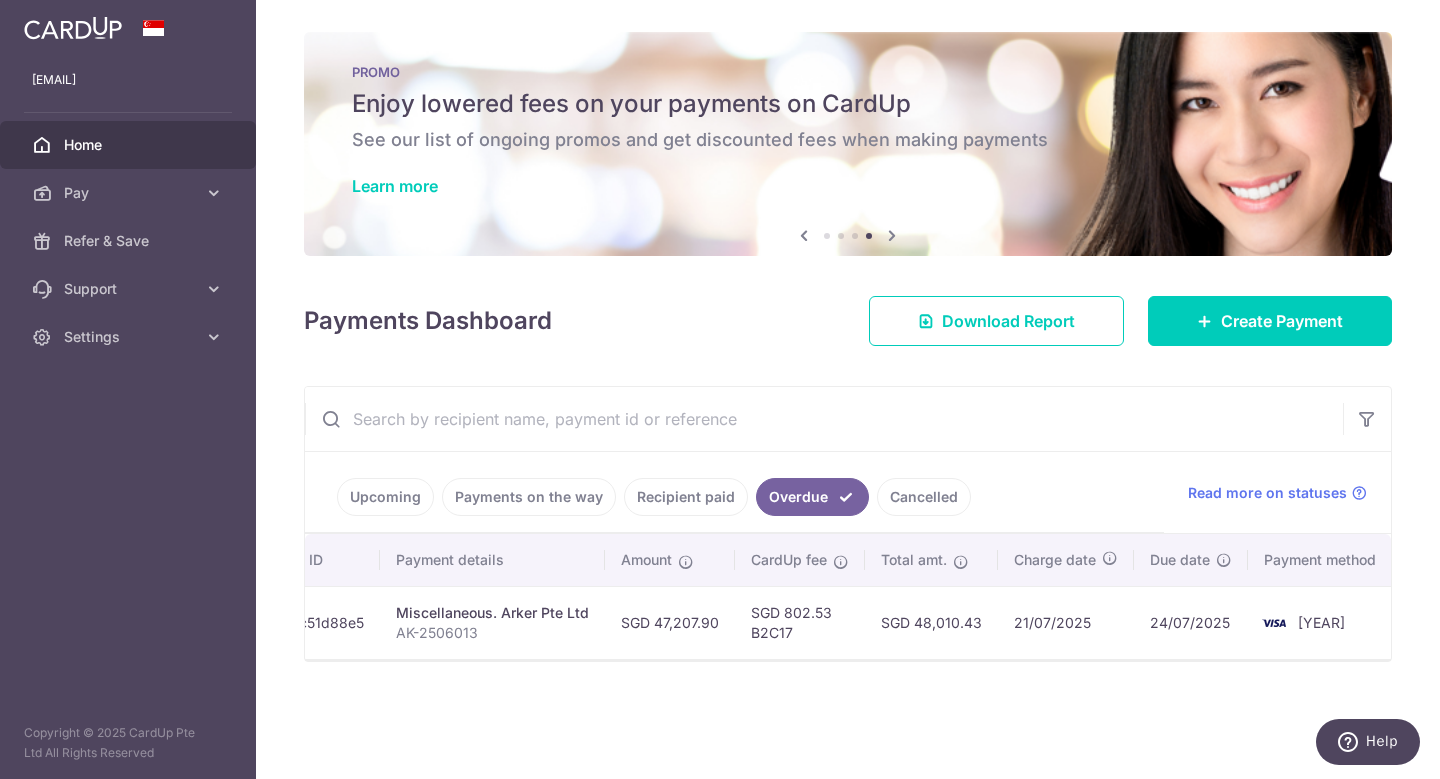 scroll, scrollTop: 0, scrollLeft: 0, axis: both 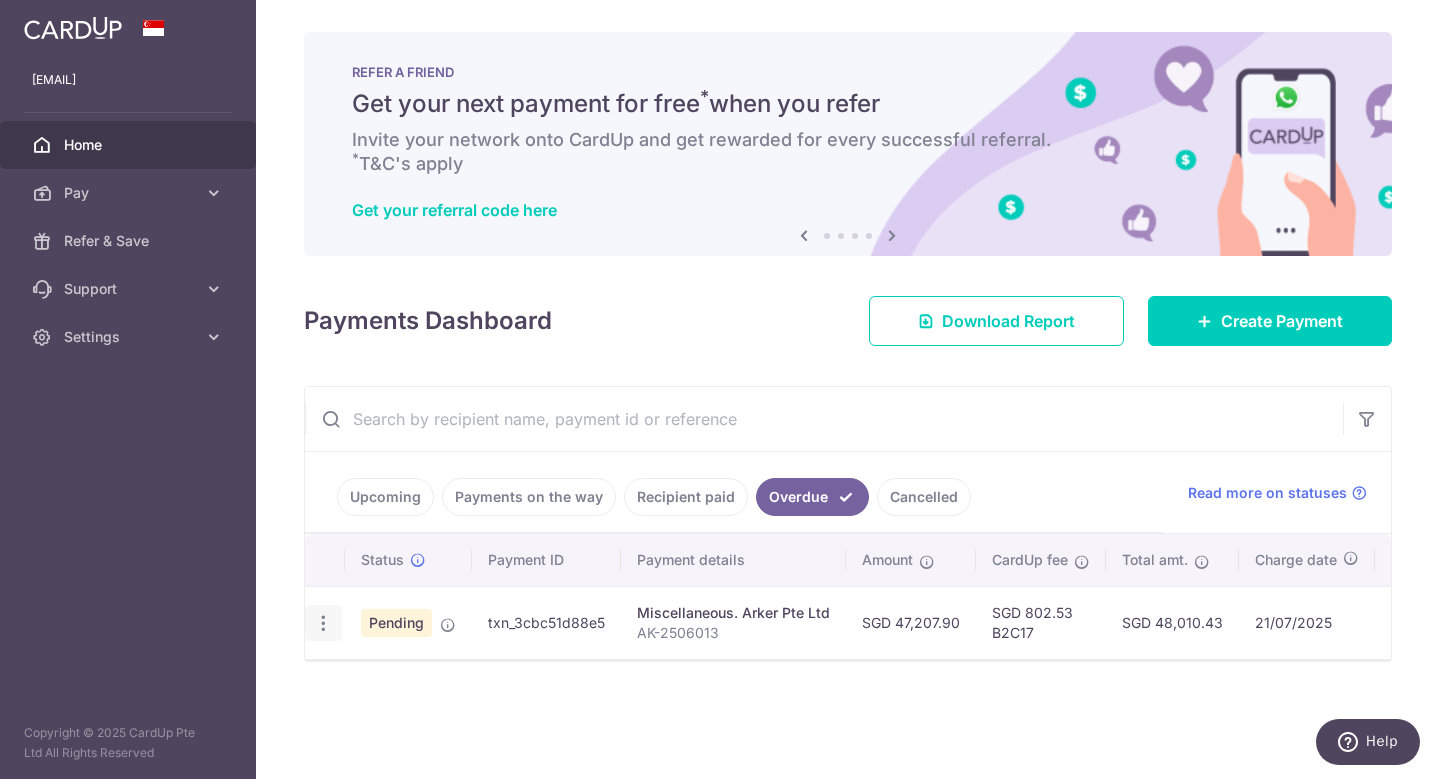 click at bounding box center [323, 623] 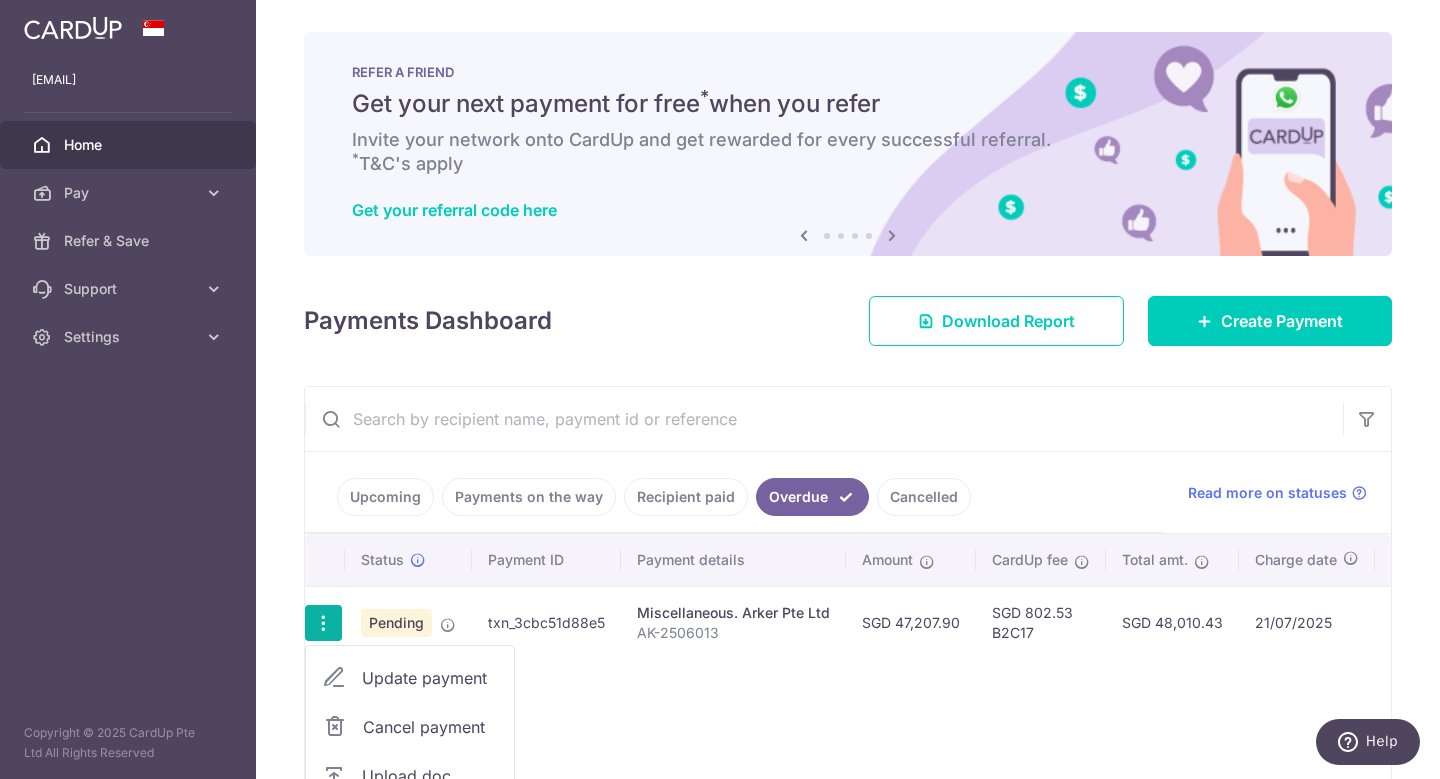 scroll, scrollTop: 151, scrollLeft: 0, axis: vertical 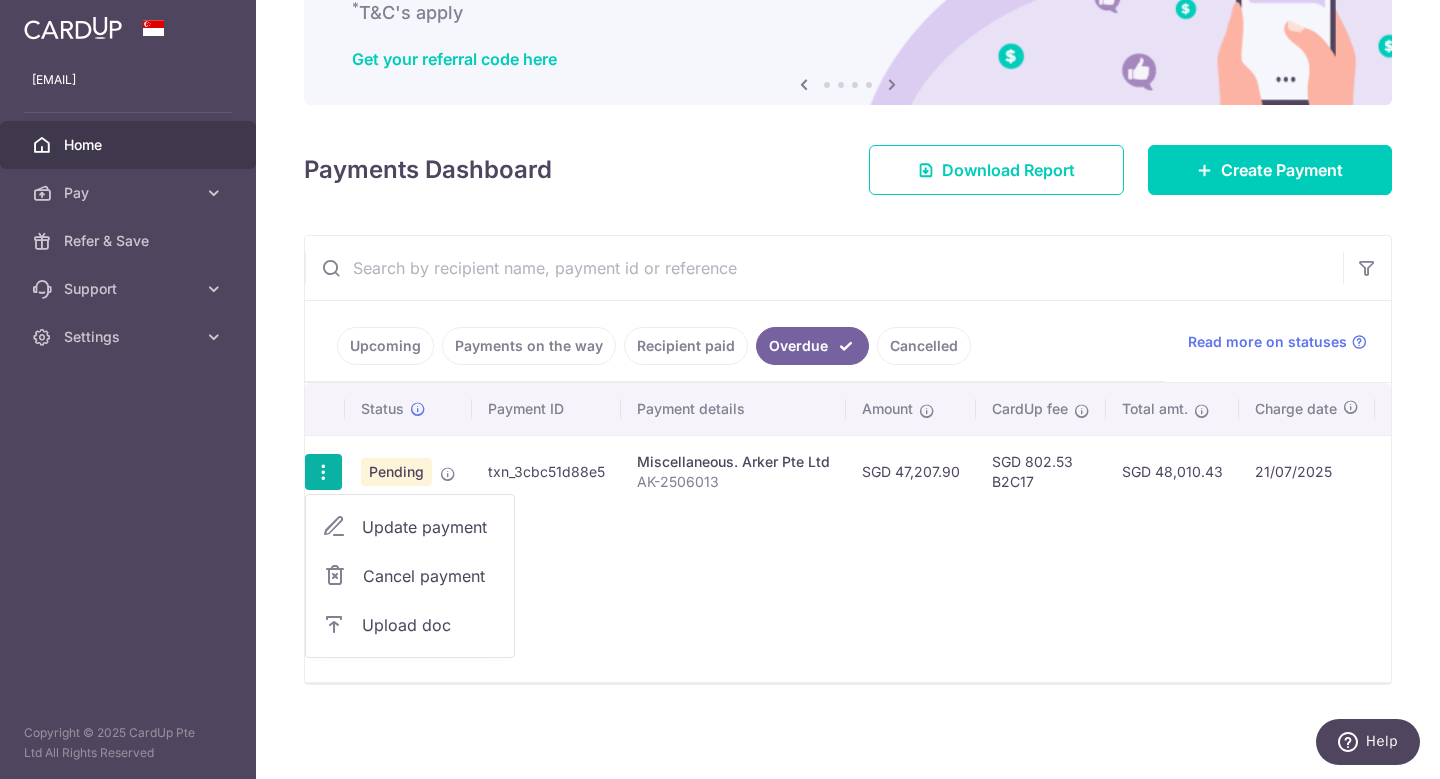 click on "Status
Payment ID
Payment details
Amount
CardUp fee
Total amt.
Charge date
Due date
Payment method
Update payment
Cancel payment
Upload doc
Pending
txn_3cbc51d88e5
Miscellaneous. Arker Pte Ltd" at bounding box center (848, 532) 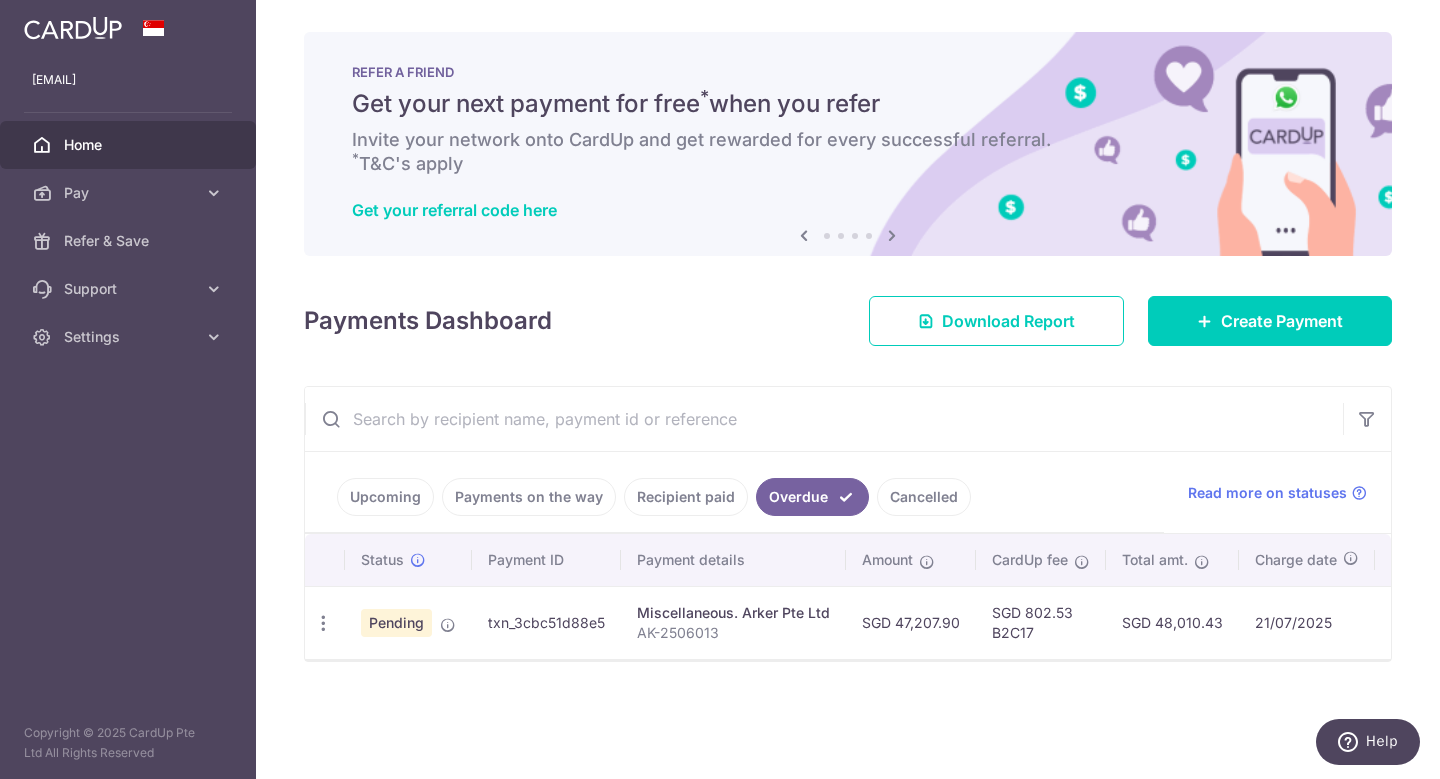scroll, scrollTop: 0, scrollLeft: 0, axis: both 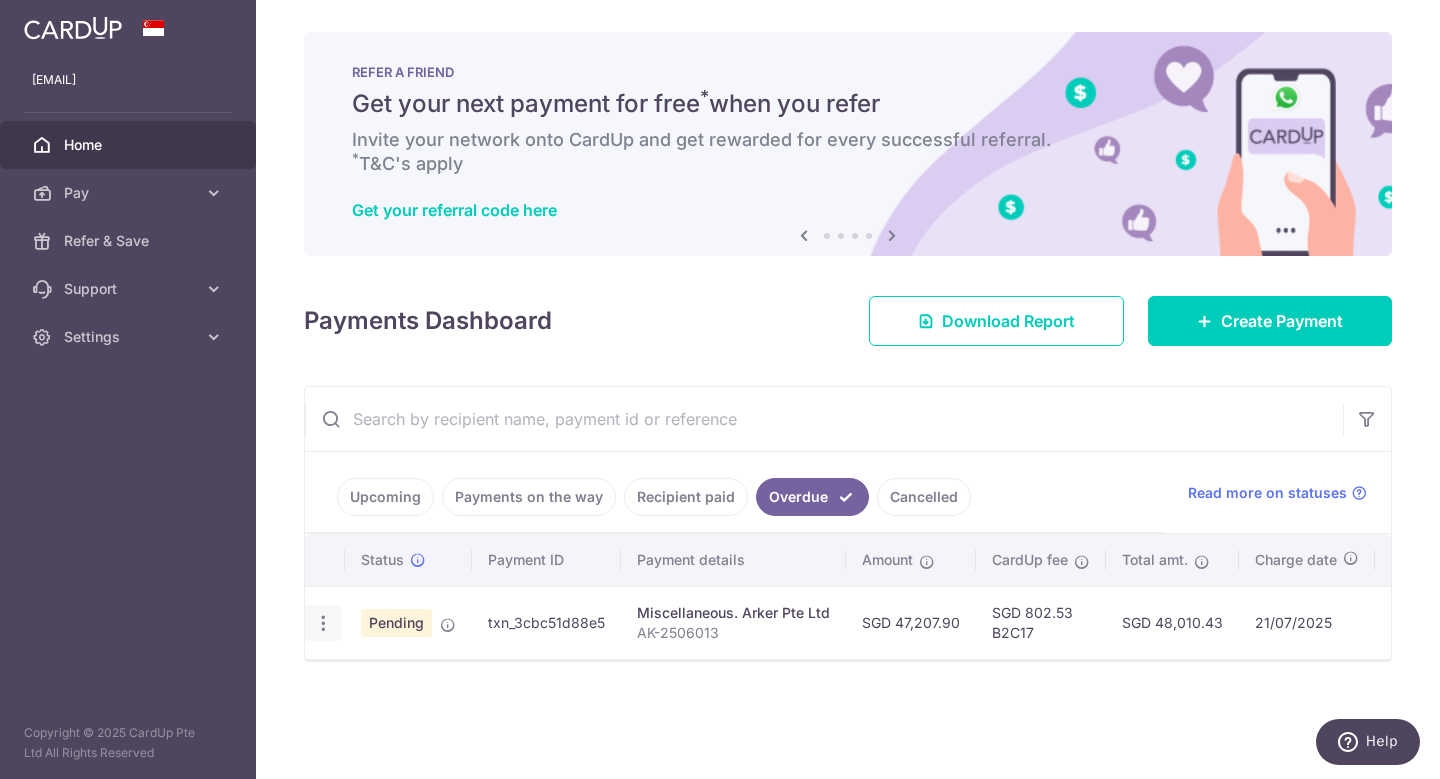 click at bounding box center (323, 623) 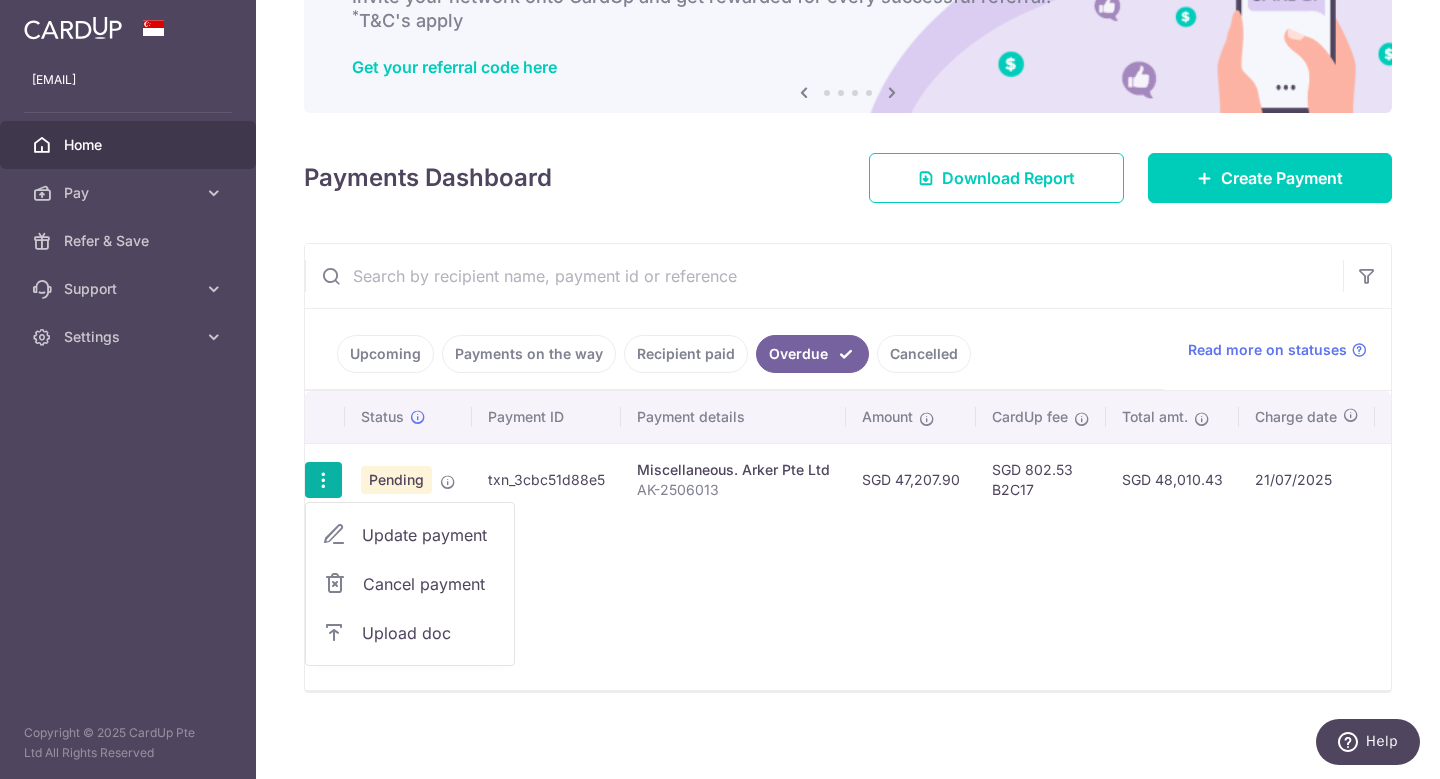 scroll, scrollTop: 151, scrollLeft: 0, axis: vertical 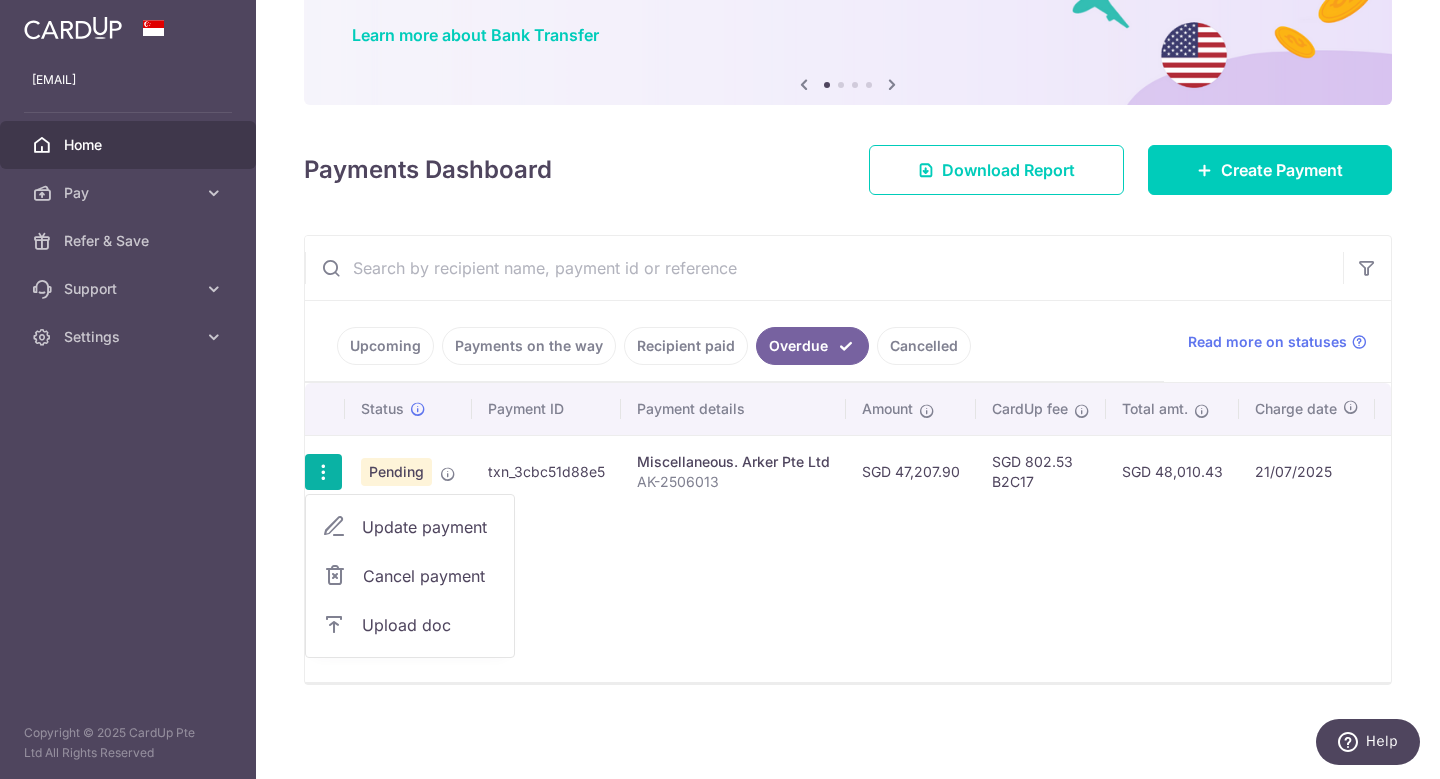 click on "Status
Payment ID
Payment details
Amount
CardUp fee
Total amt.
Charge date
Due date
Payment method
Update payment
Cancel payment
Upload doc
Pending
txn_3cbc51d88e5
Miscellaneous. Arker Pte Ltd" at bounding box center [848, 532] 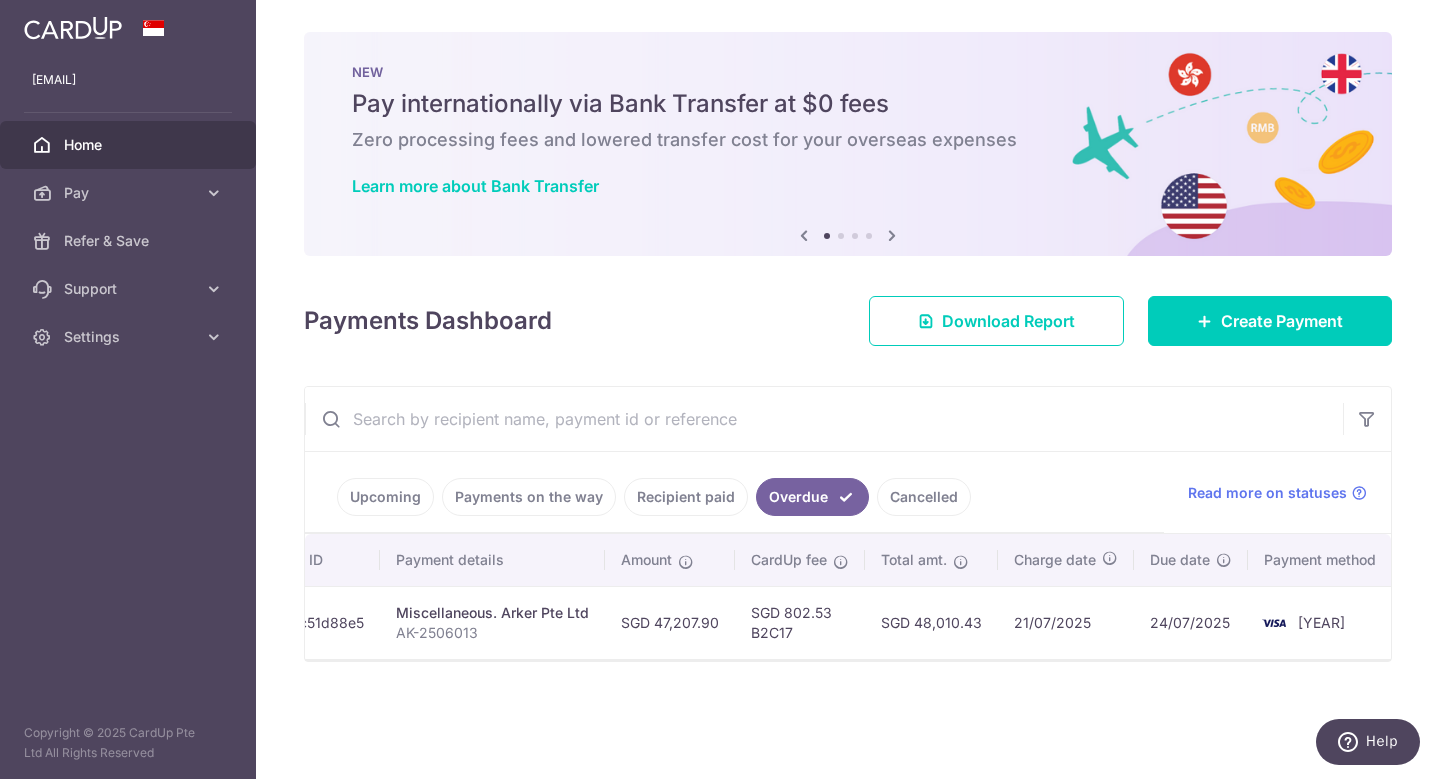 scroll, scrollTop: 0, scrollLeft: 0, axis: both 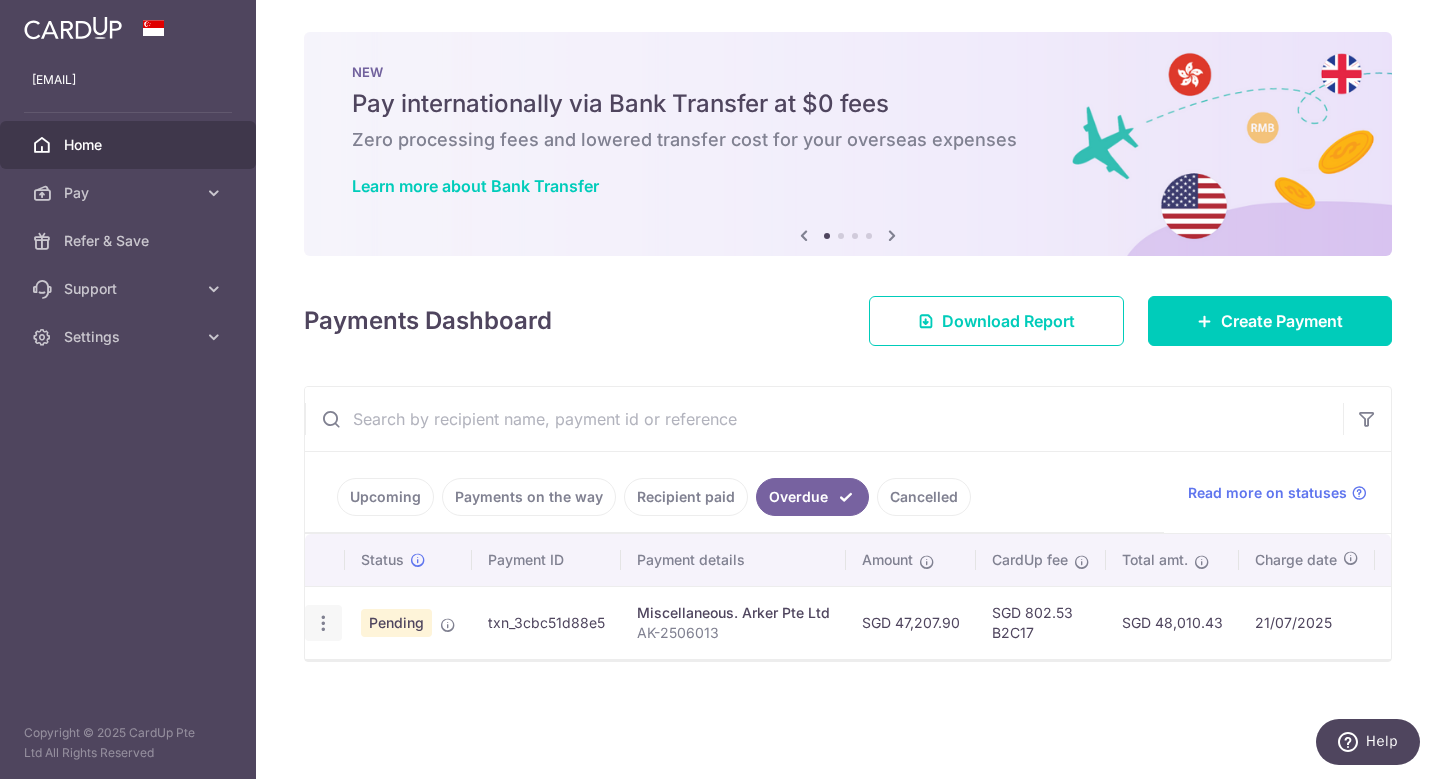 click at bounding box center (323, 623) 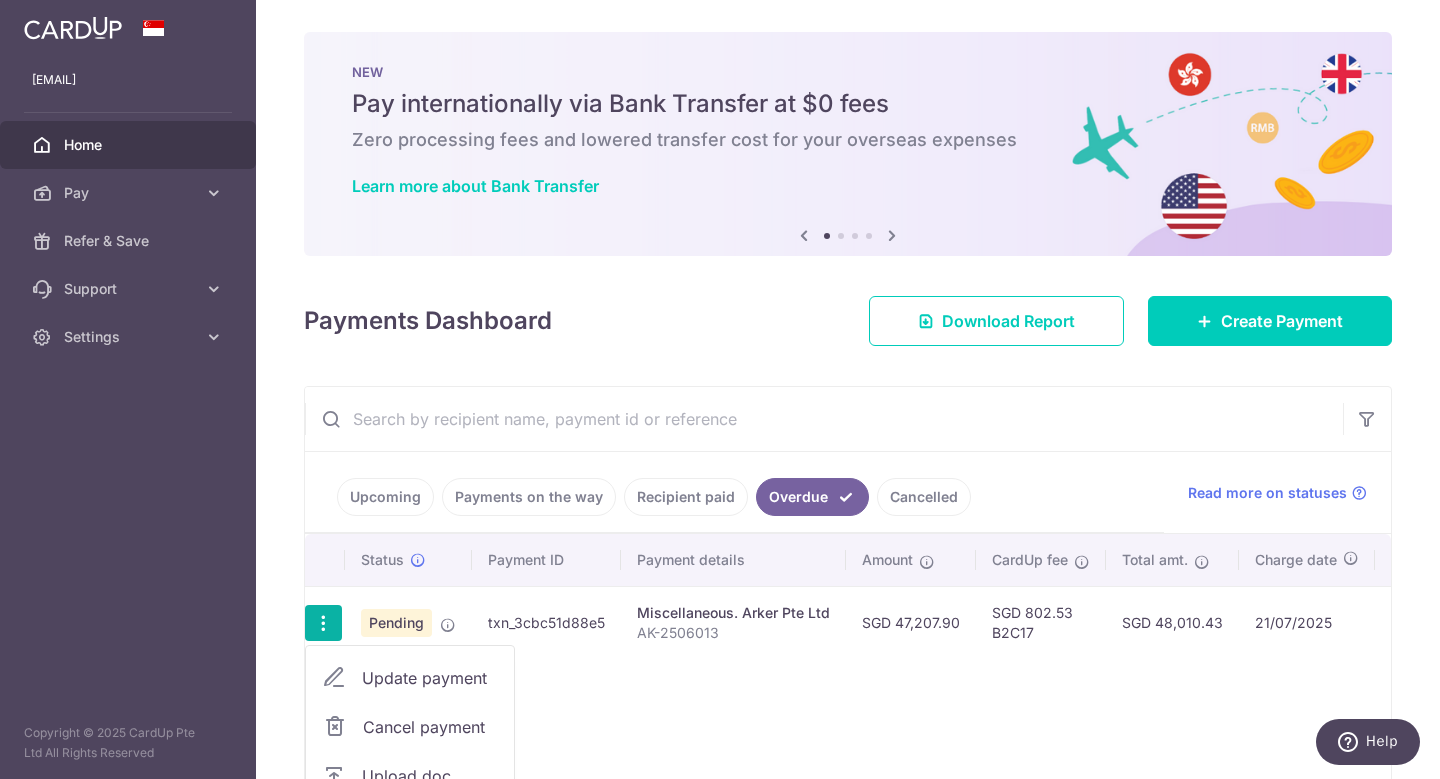 scroll, scrollTop: 151, scrollLeft: 0, axis: vertical 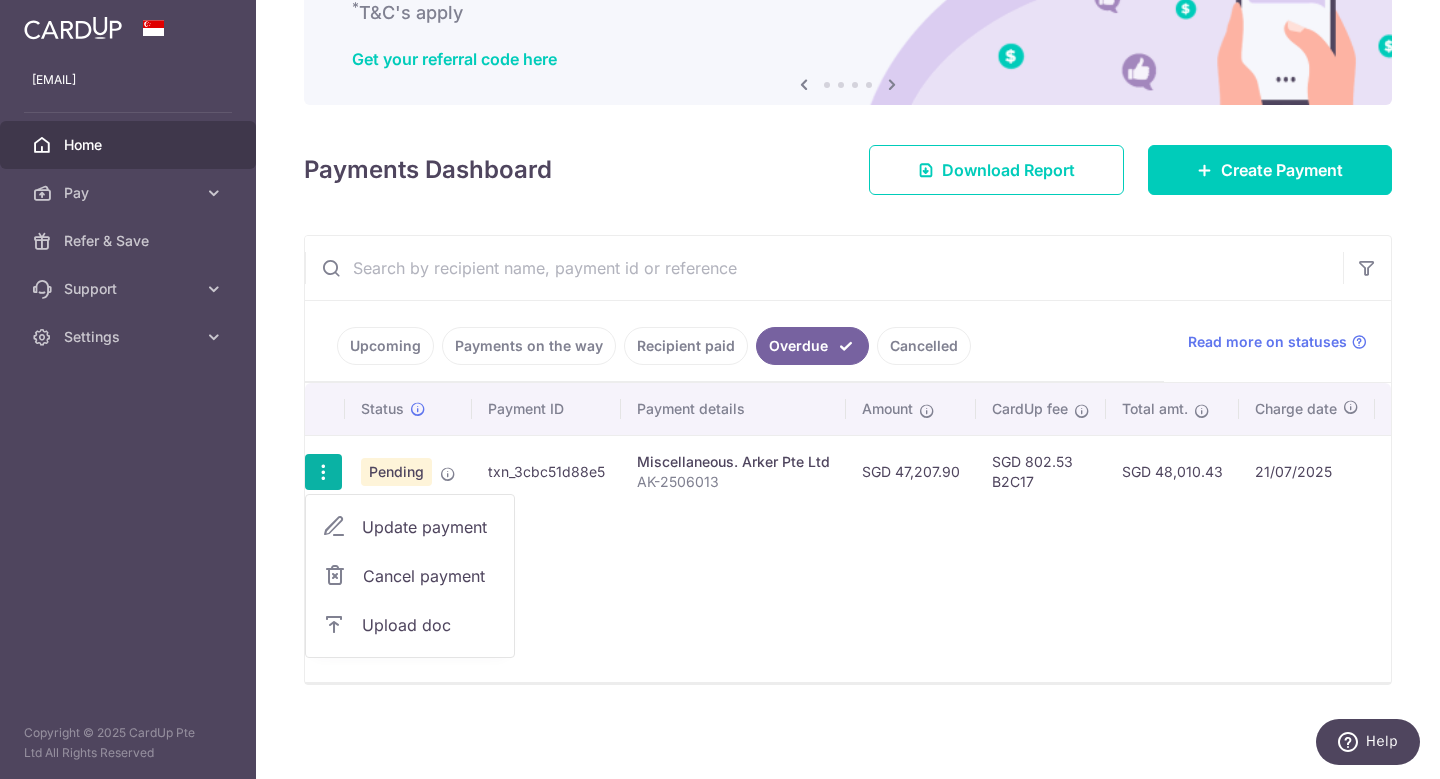 click on "Status
Payment ID
Payment details
Amount
CardUp fee
Total amt.
Charge date
Due date
Payment method
Update payment
Cancel payment
Upload doc
Pending
txn_3cbc51d88e5
Miscellaneous. Arker Pte Ltd" at bounding box center (848, 532) 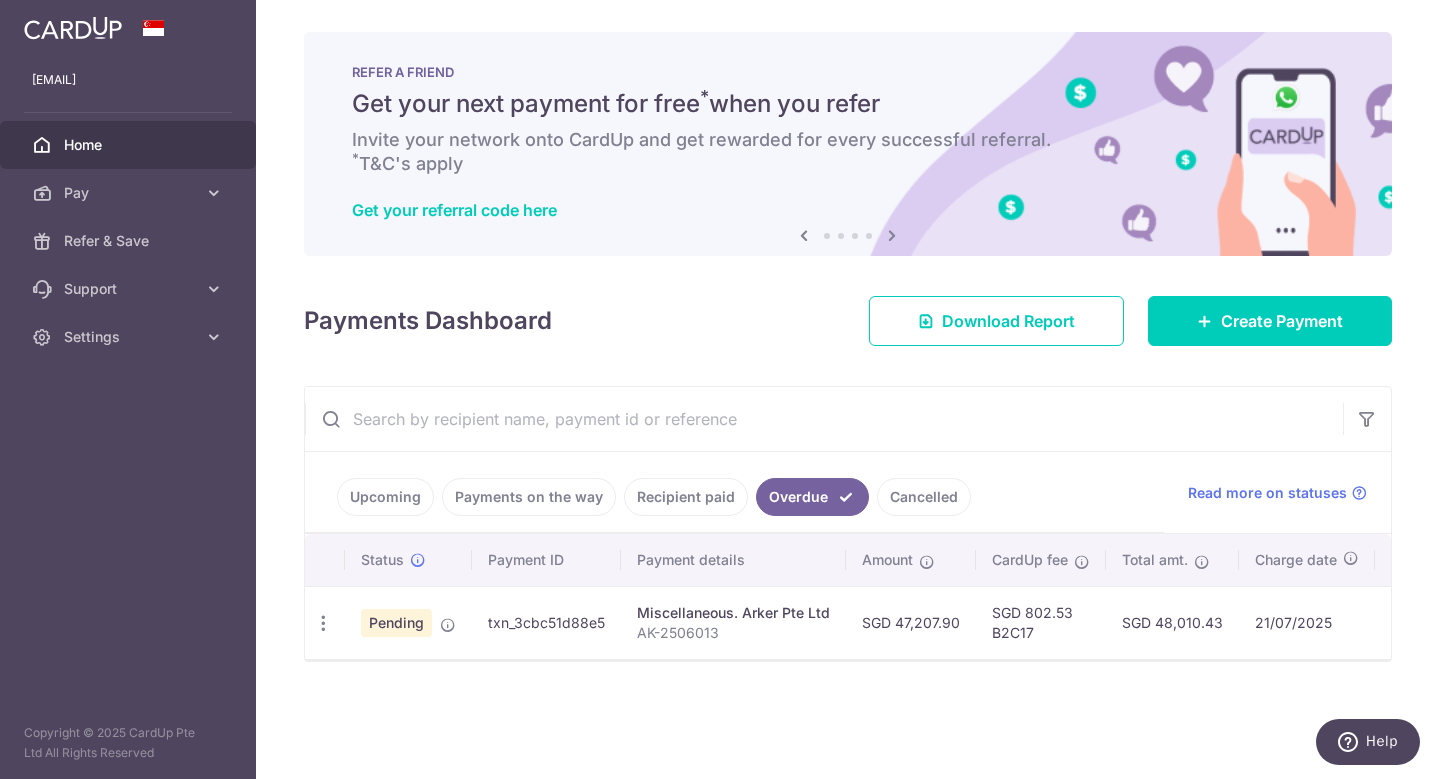 scroll, scrollTop: 0, scrollLeft: 0, axis: both 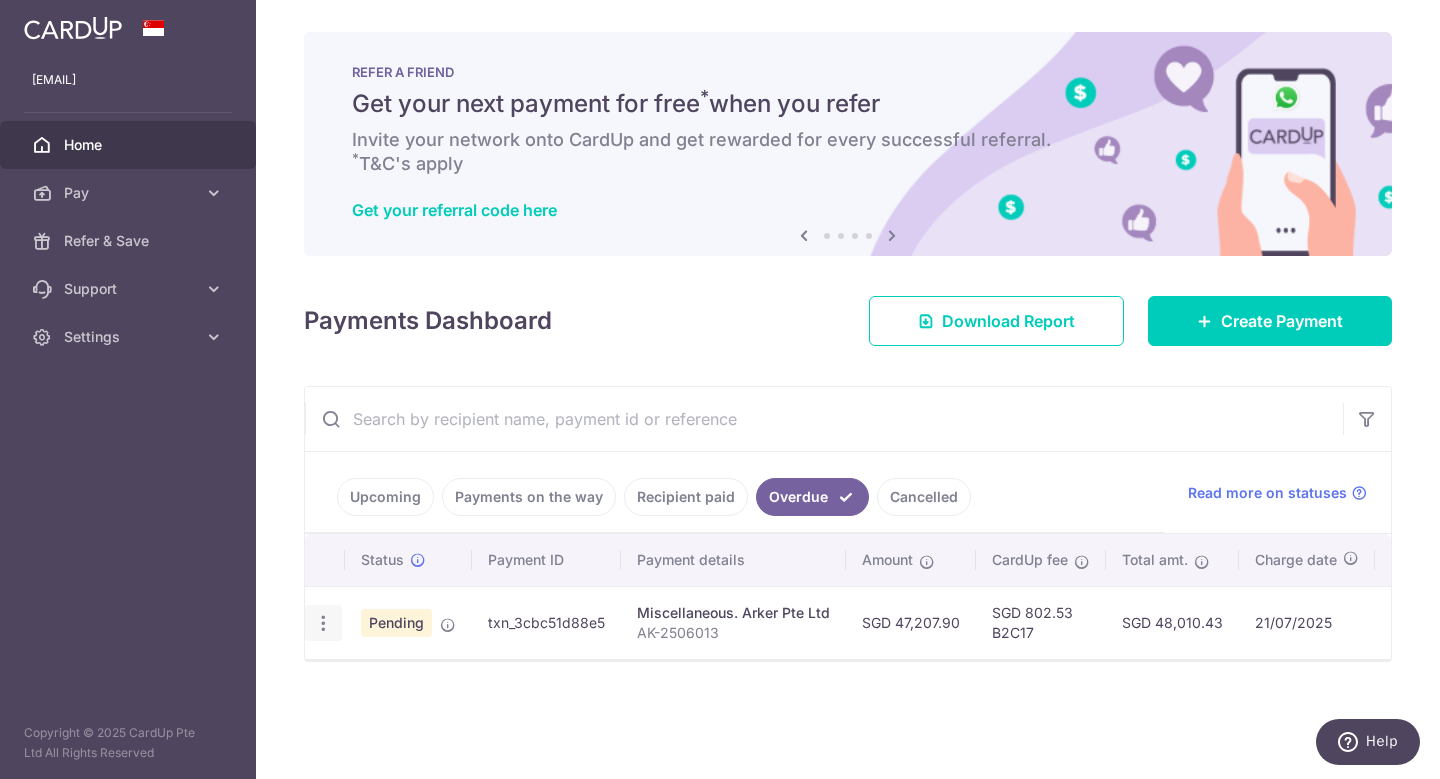 click on "Update payment
Cancel payment
Upload doc" at bounding box center (323, 623) 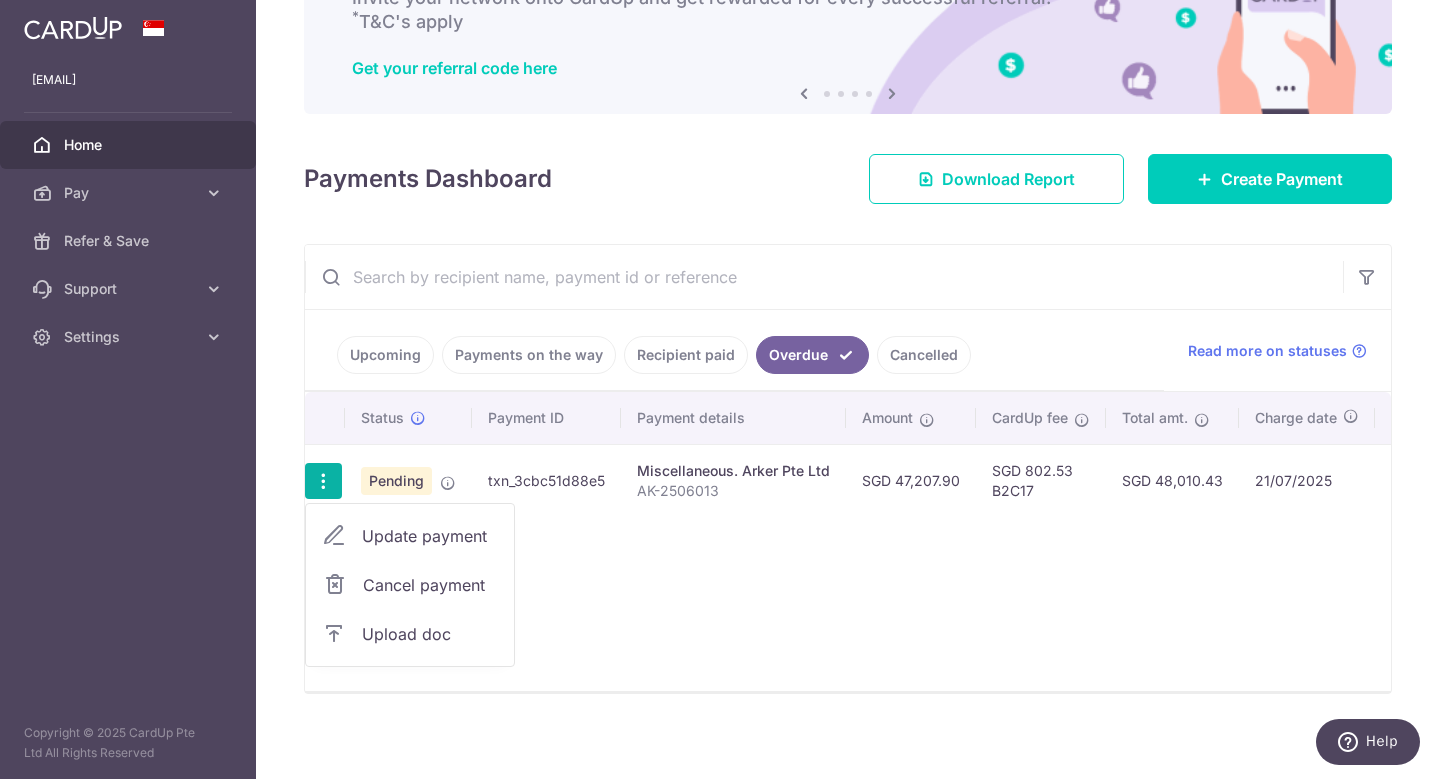 scroll, scrollTop: 151, scrollLeft: 0, axis: vertical 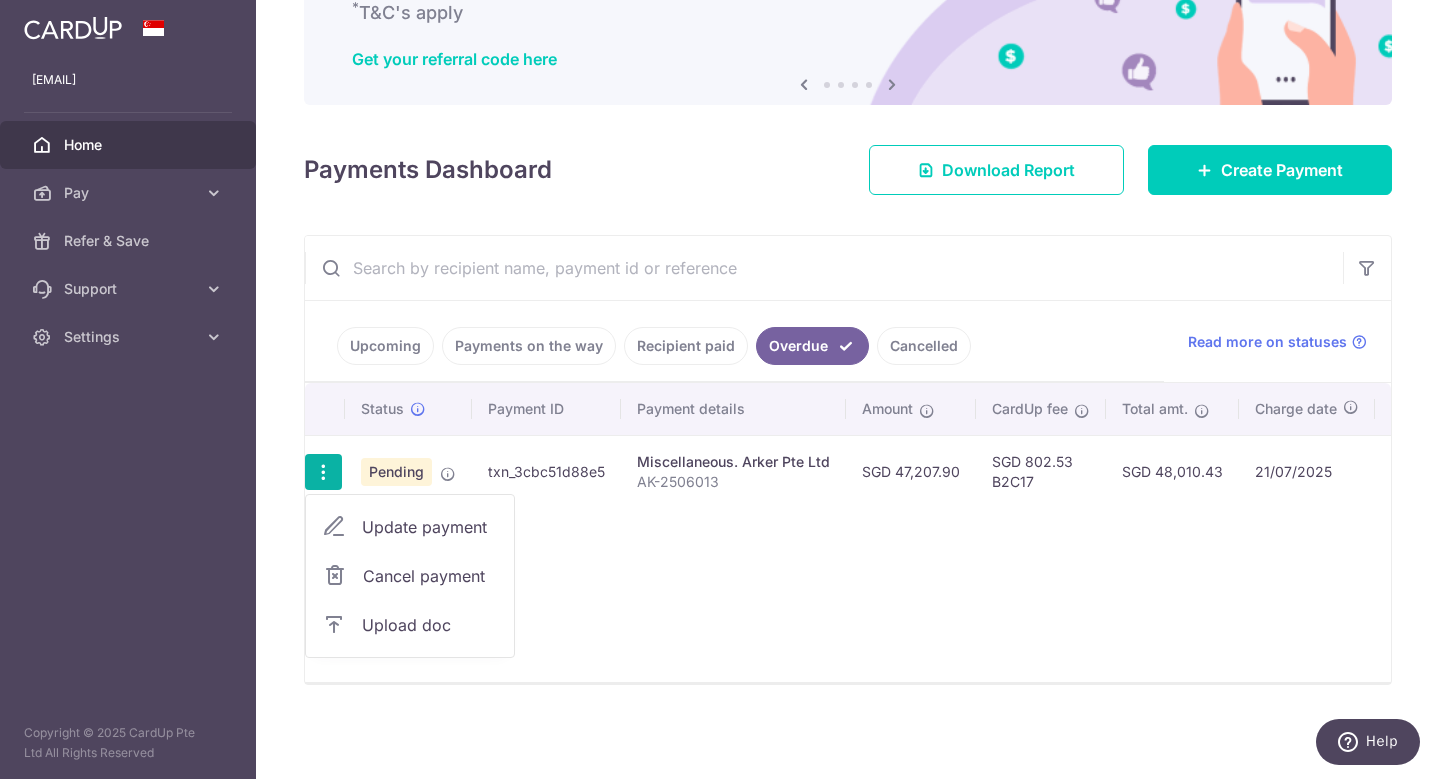 click on "Update payment" at bounding box center [430, 527] 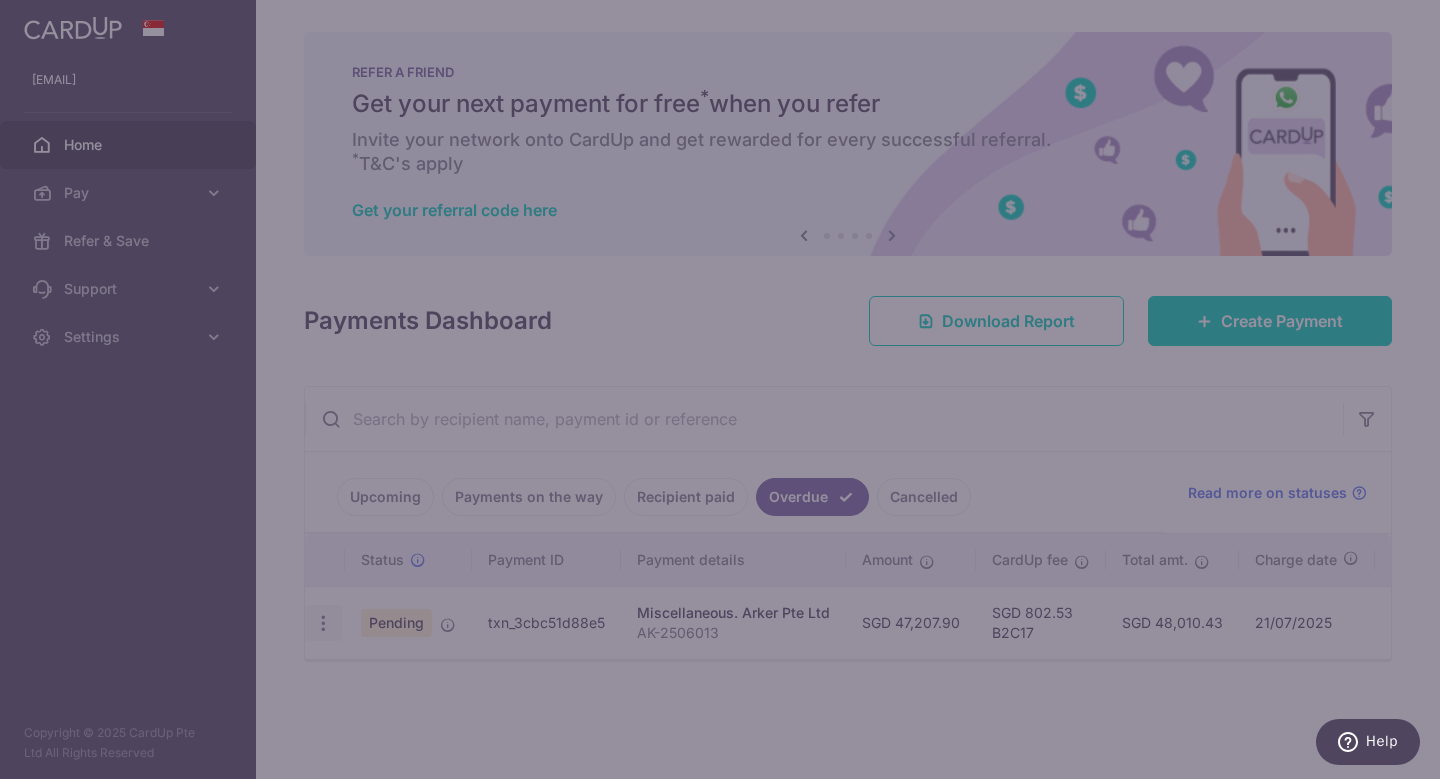 scroll, scrollTop: 0, scrollLeft: 0, axis: both 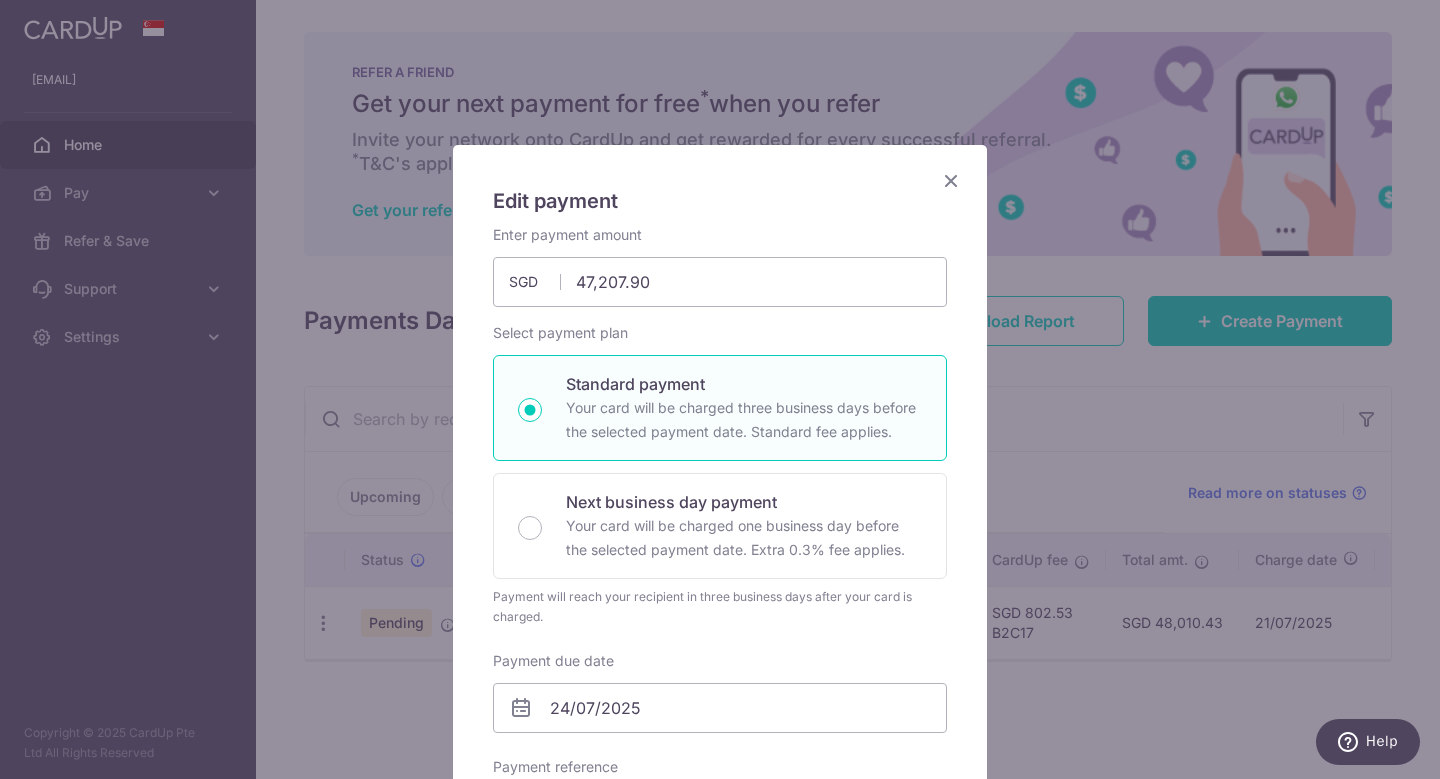 click at bounding box center [951, 180] 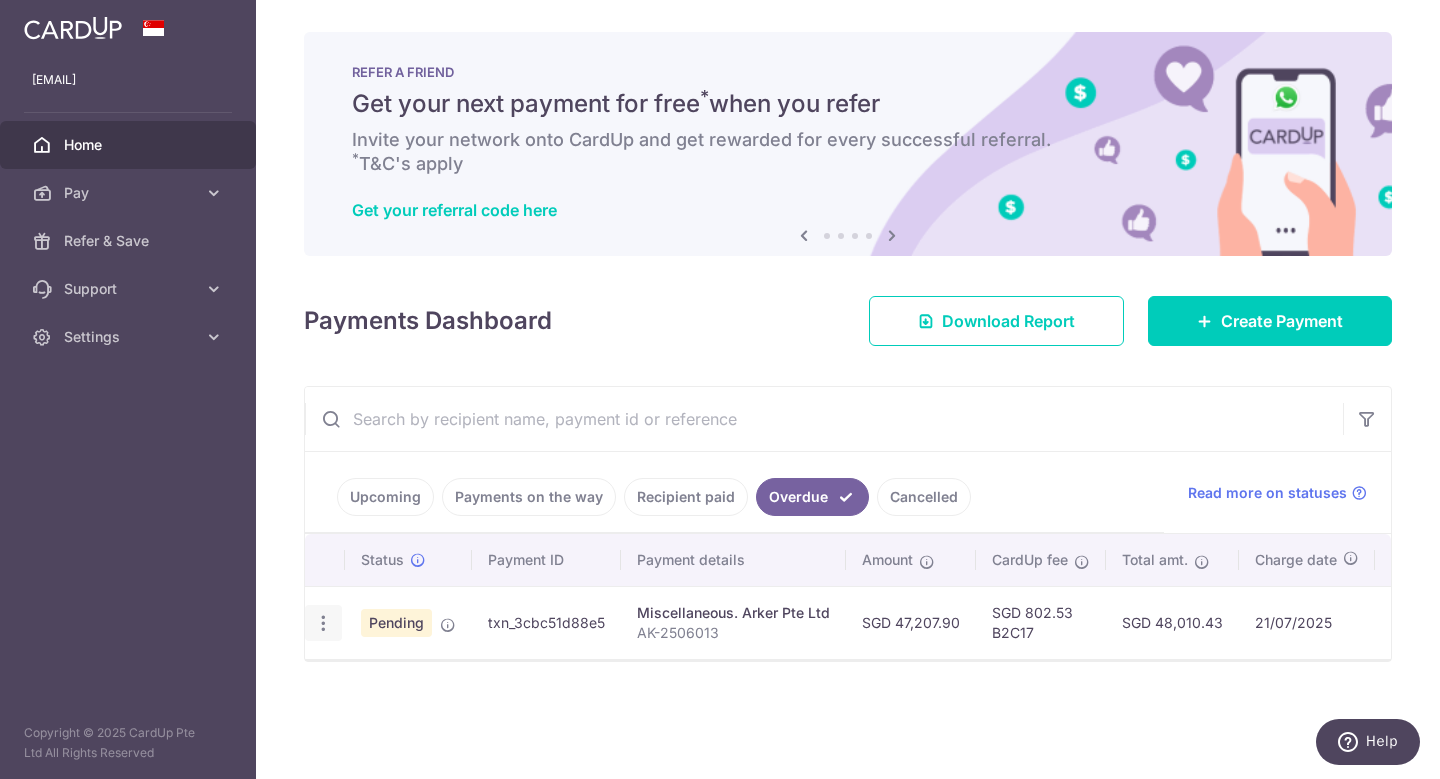 click at bounding box center (323, 623) 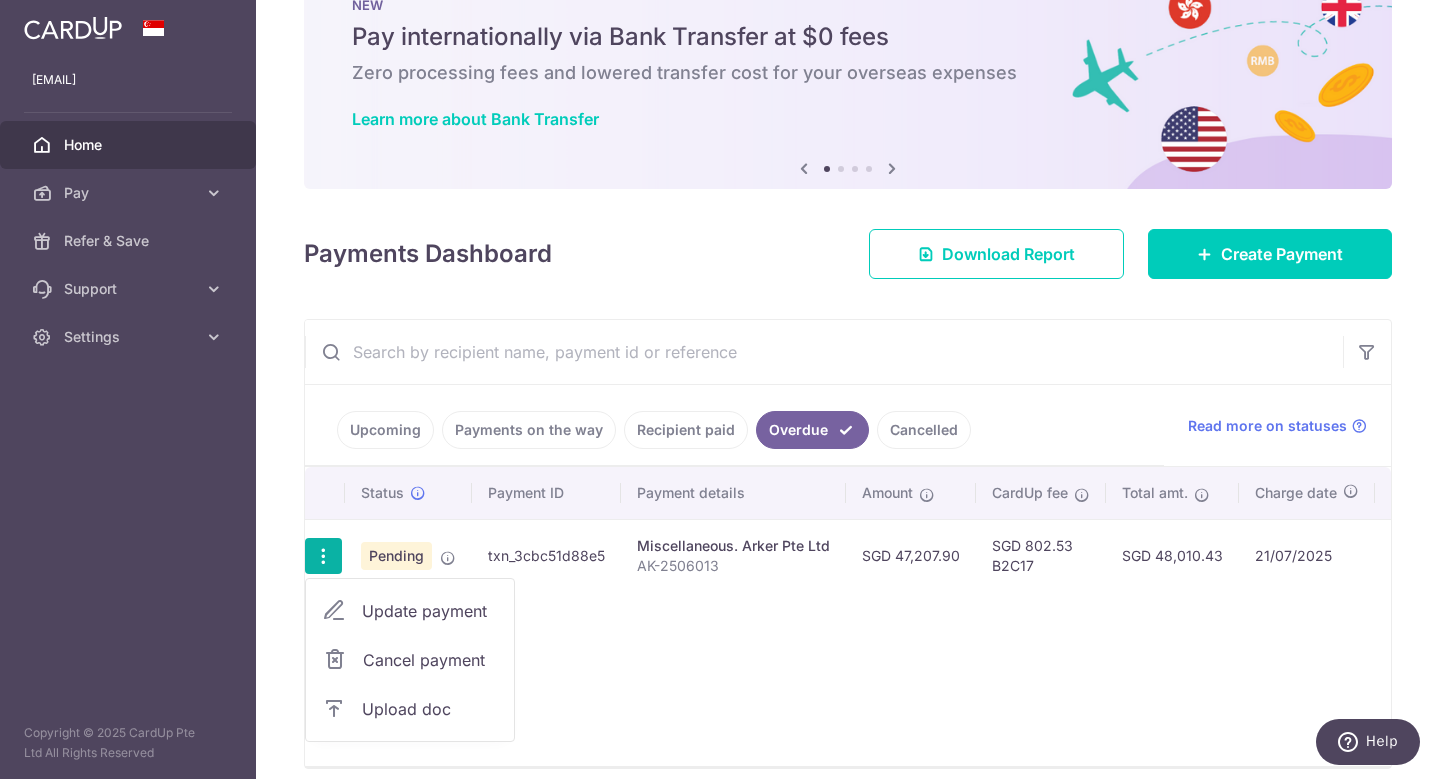 scroll, scrollTop: 150, scrollLeft: 0, axis: vertical 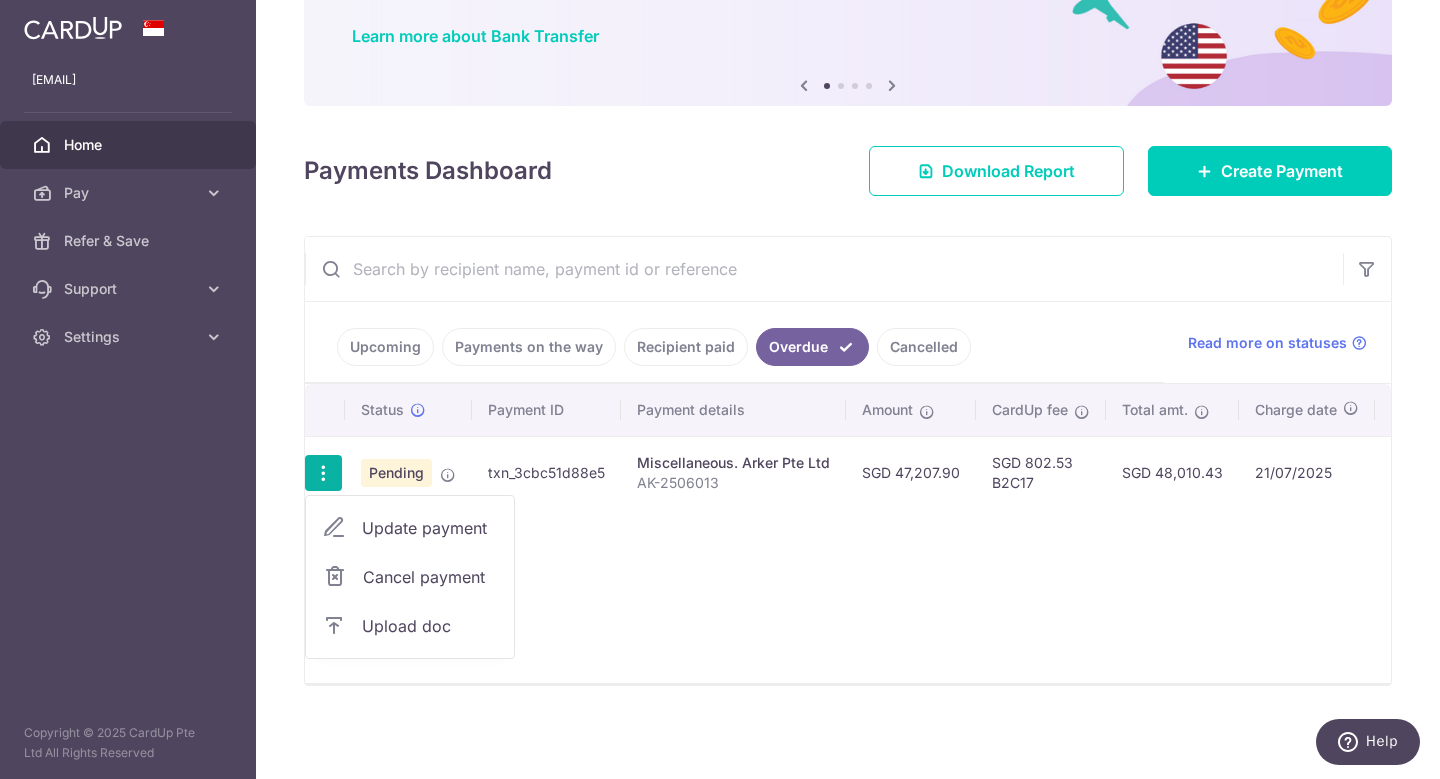 click on "Status
Payment ID
Payment details
Amount
CardUp fee
Total amt.
Charge date
Due date
Payment method
Update payment
Cancel payment
Upload doc
Pending
txn_3cbc51d88e5
Miscellaneous. Arker Pte Ltd" at bounding box center [848, 533] 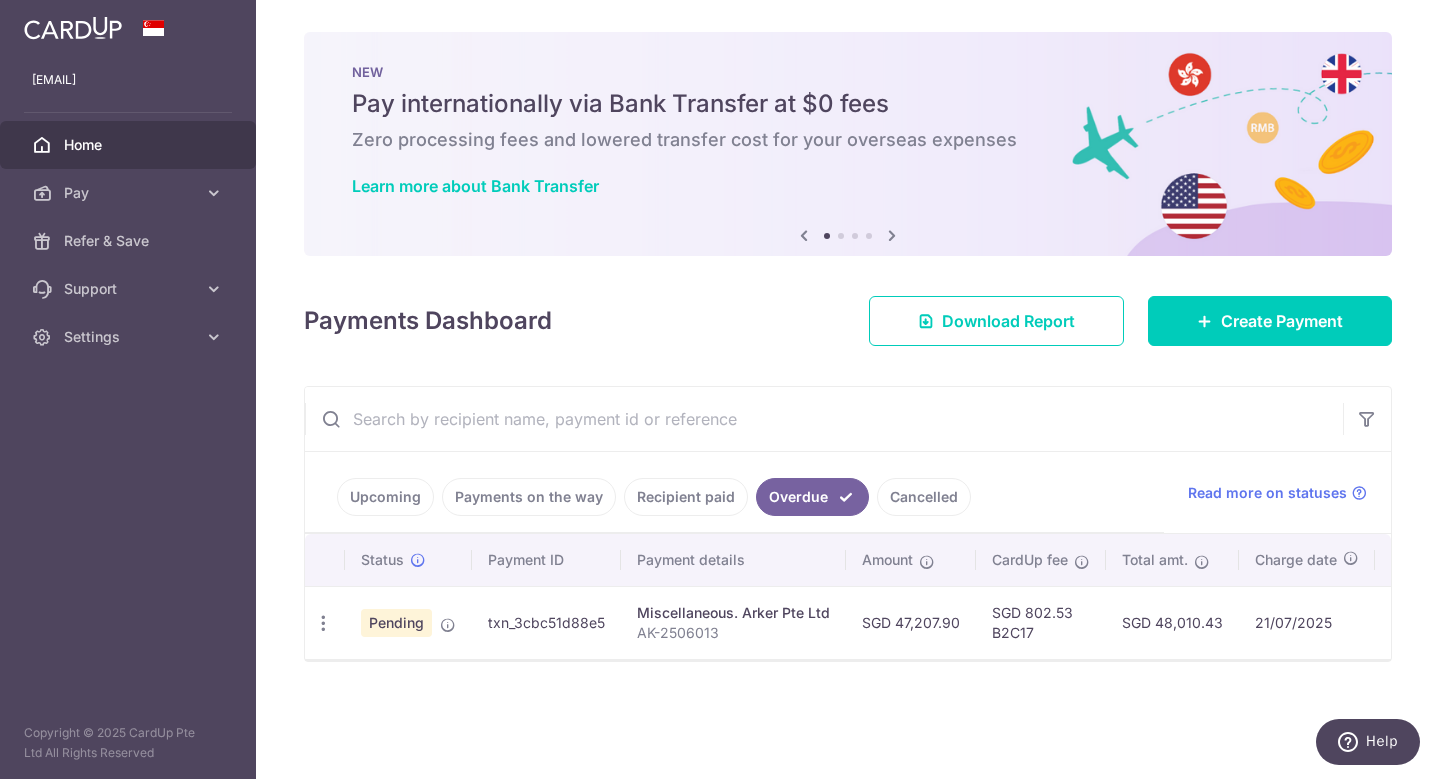 scroll, scrollTop: 0, scrollLeft: 0, axis: both 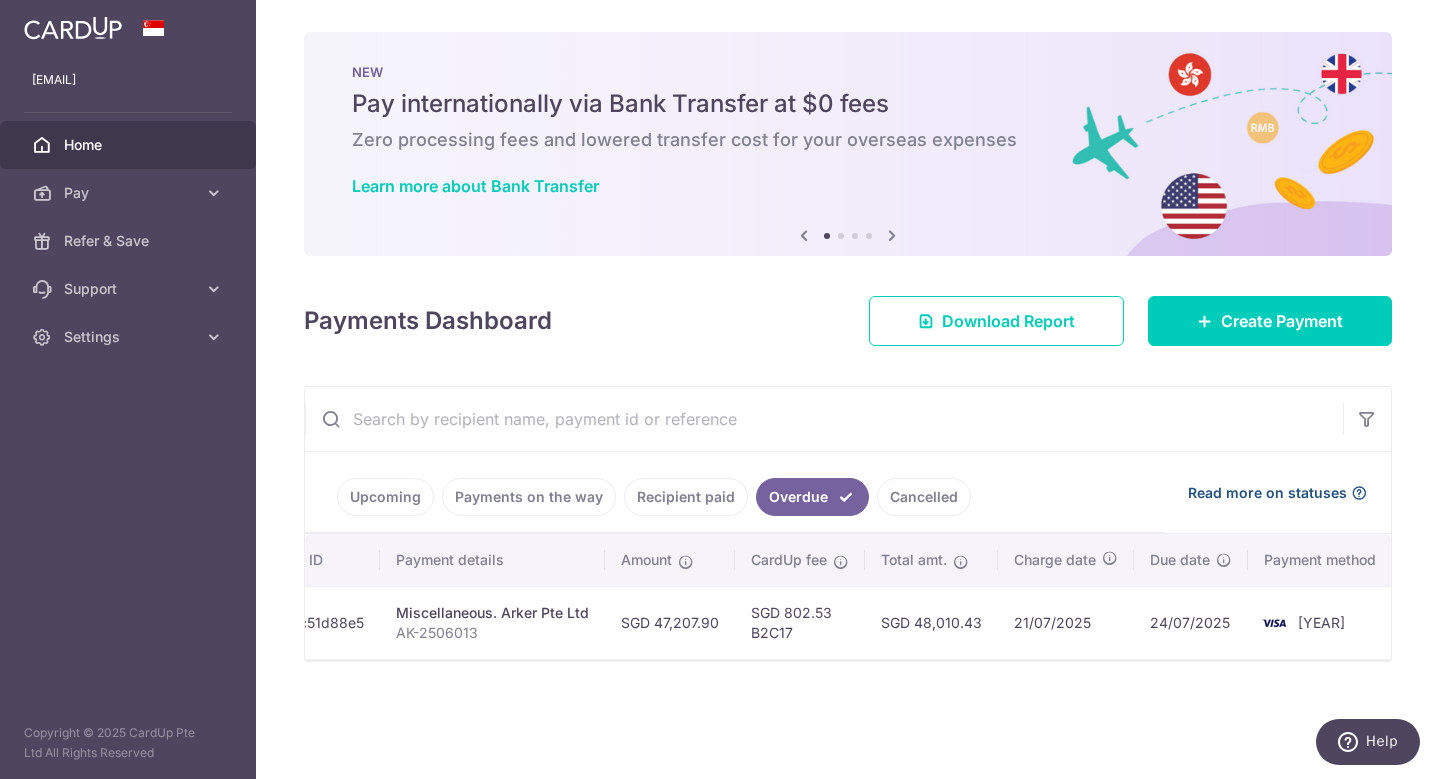 click on "Read more on statuses" at bounding box center (1267, 493) 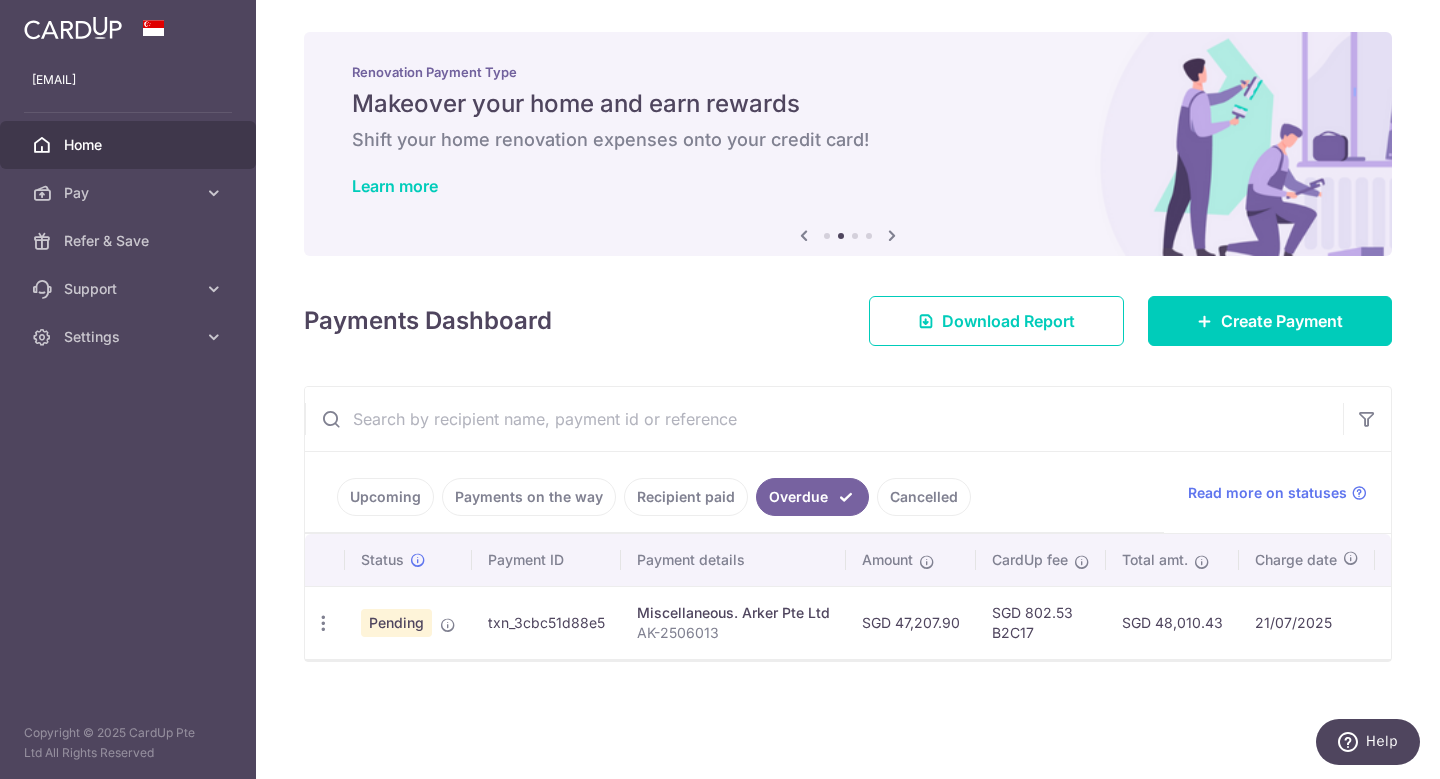 click on "Payments on the way" at bounding box center (529, 497) 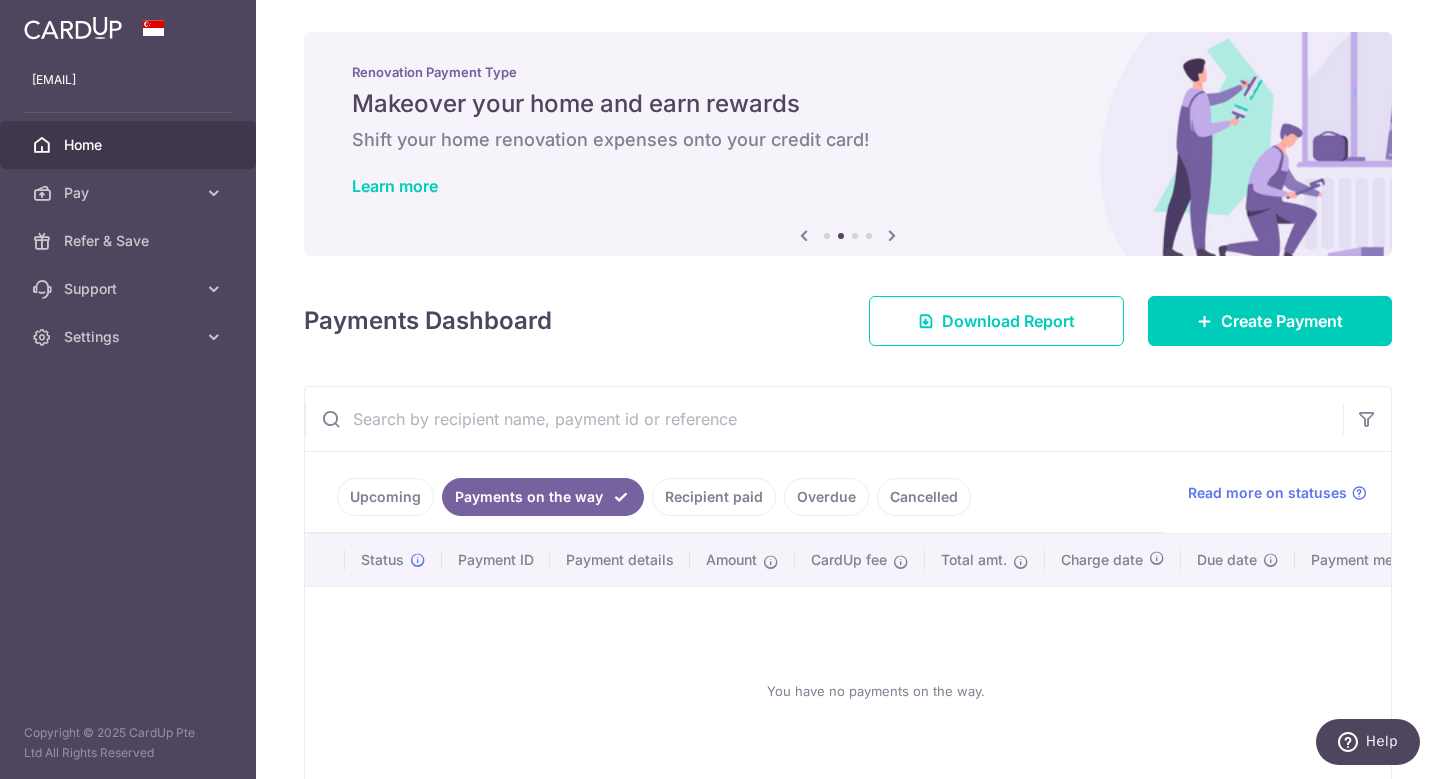 click on "Upcoming" at bounding box center [385, 497] 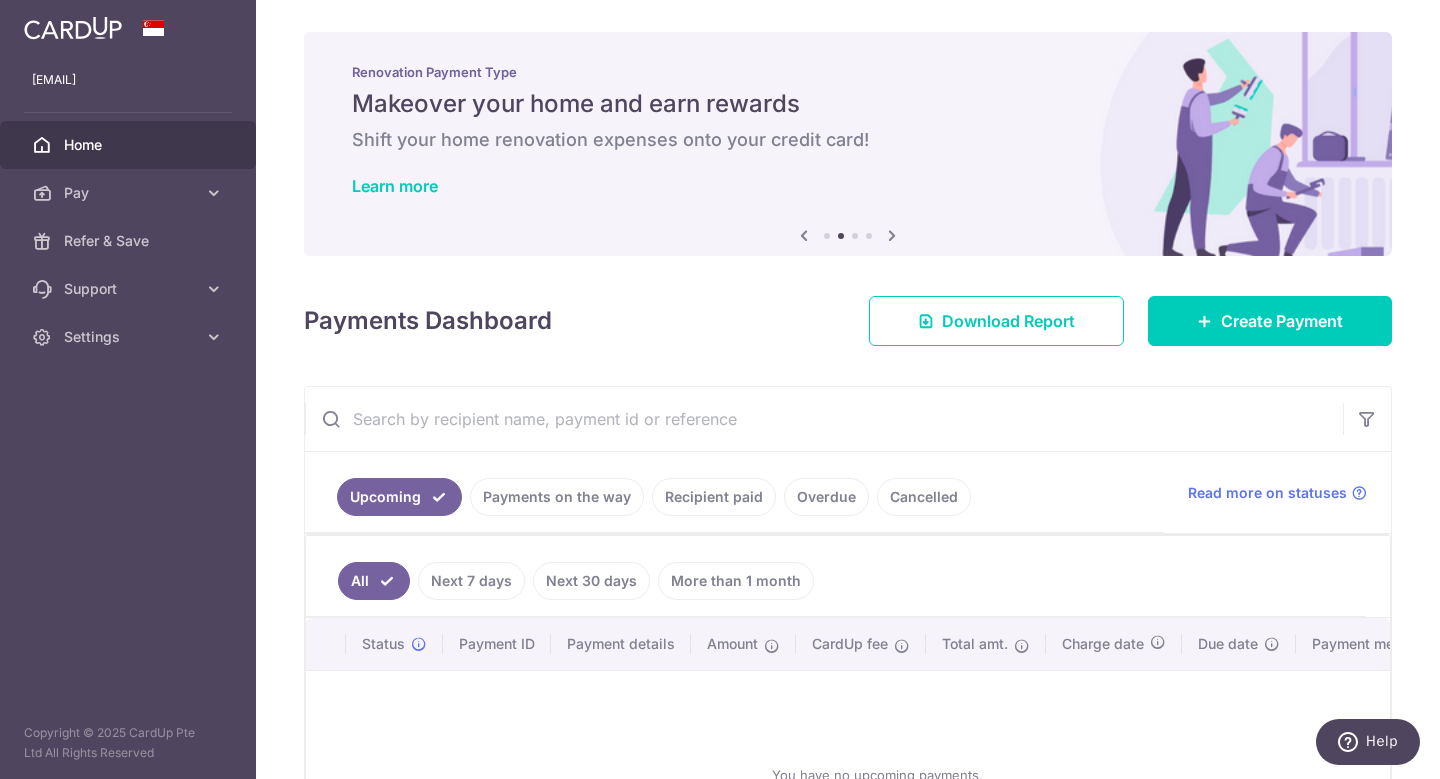 click on "Recipient paid" at bounding box center [714, 497] 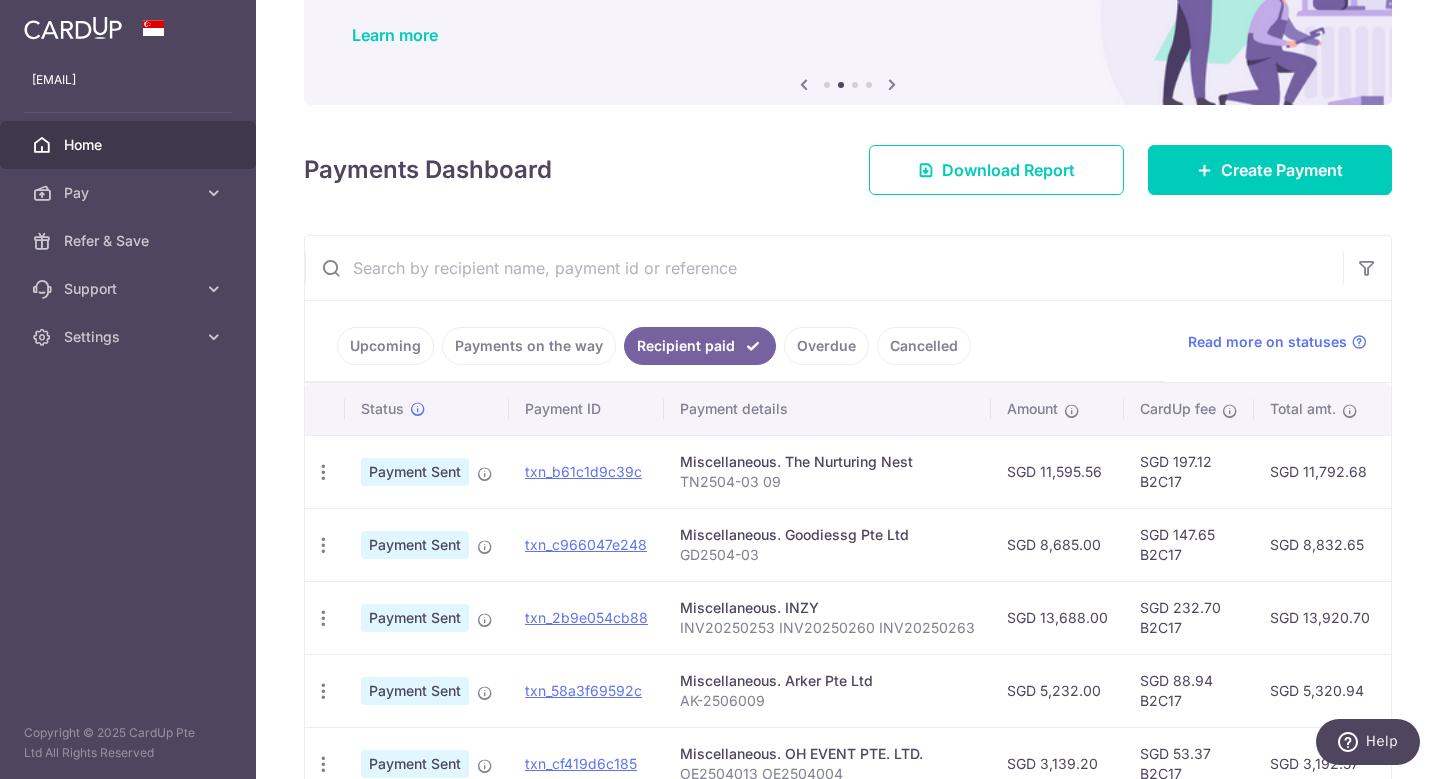 scroll, scrollTop: 180, scrollLeft: 0, axis: vertical 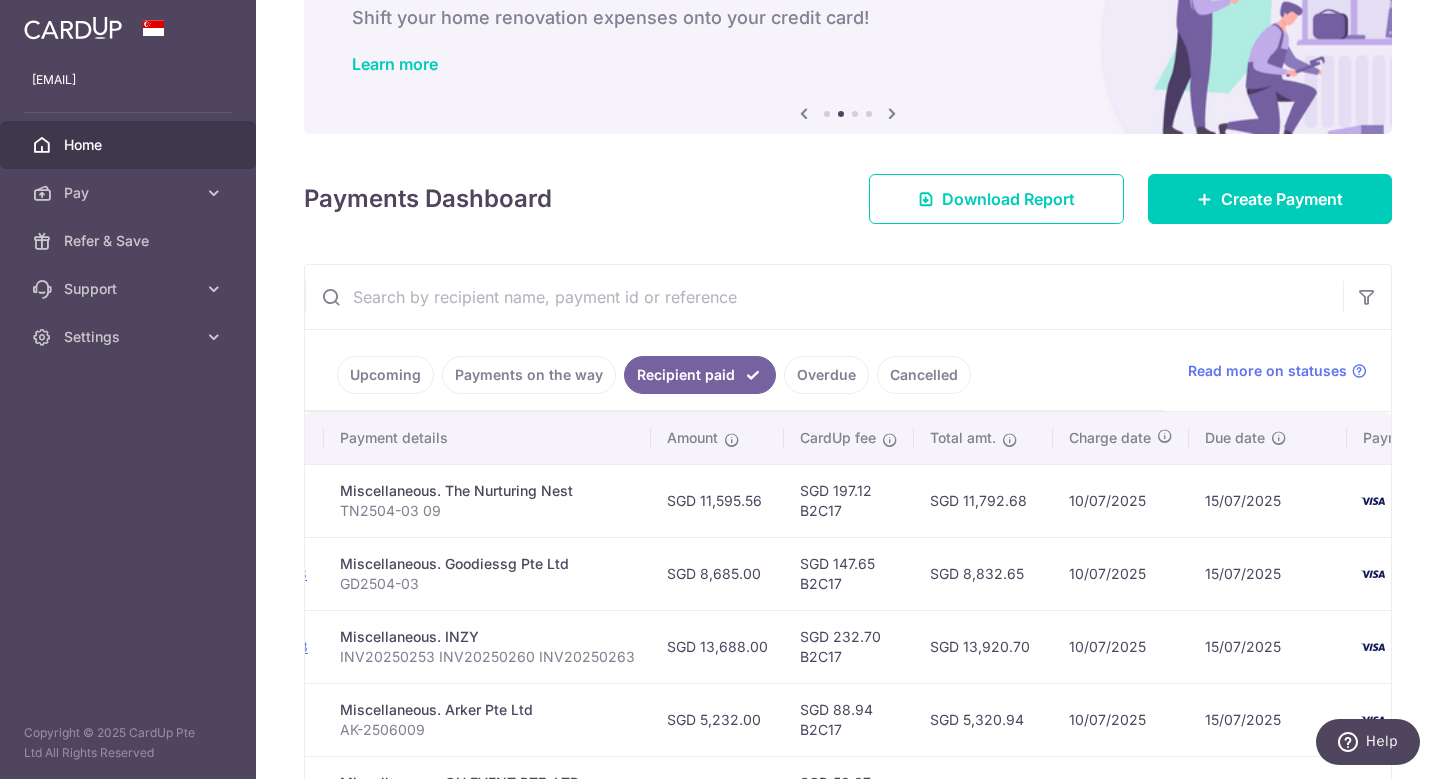 click on "Upcoming" at bounding box center (385, 375) 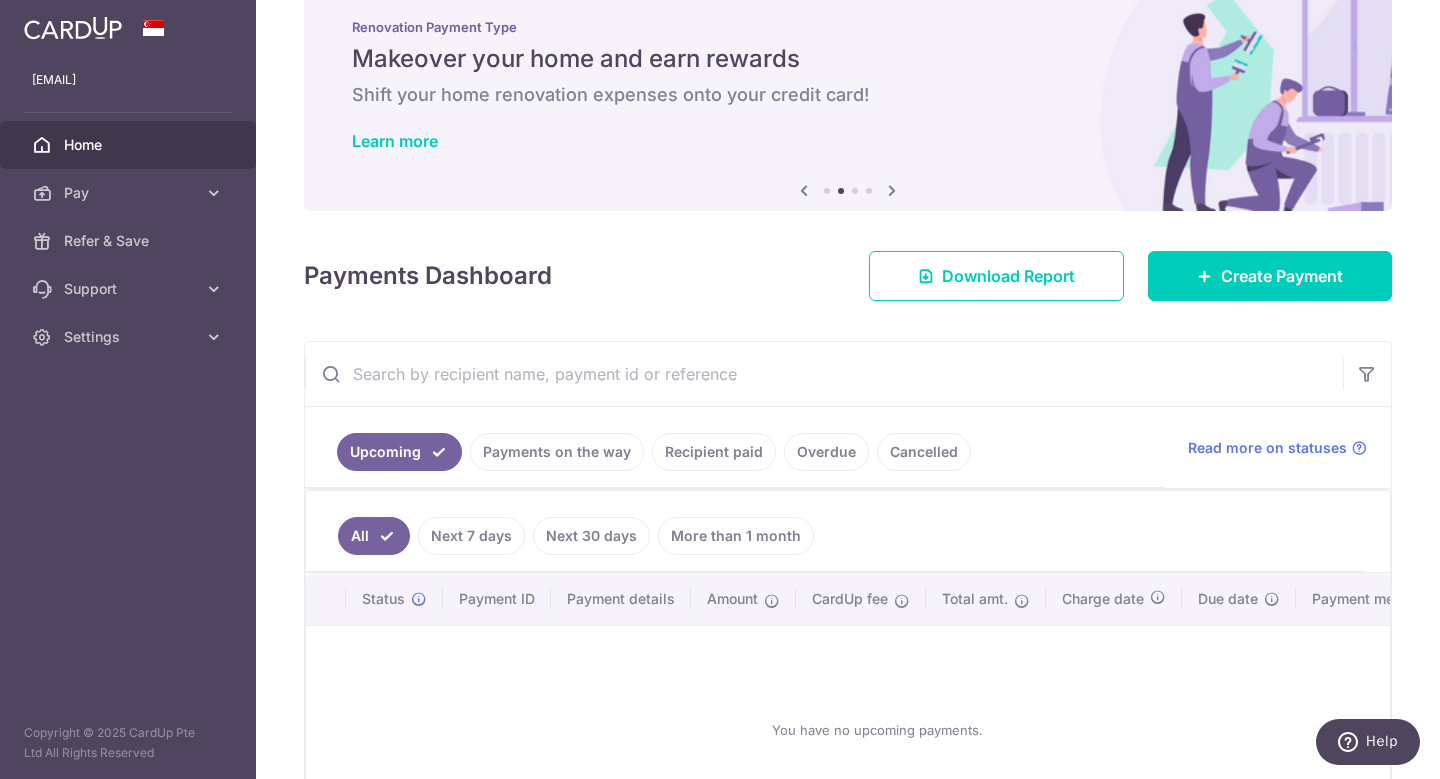 scroll, scrollTop: 122, scrollLeft: 0, axis: vertical 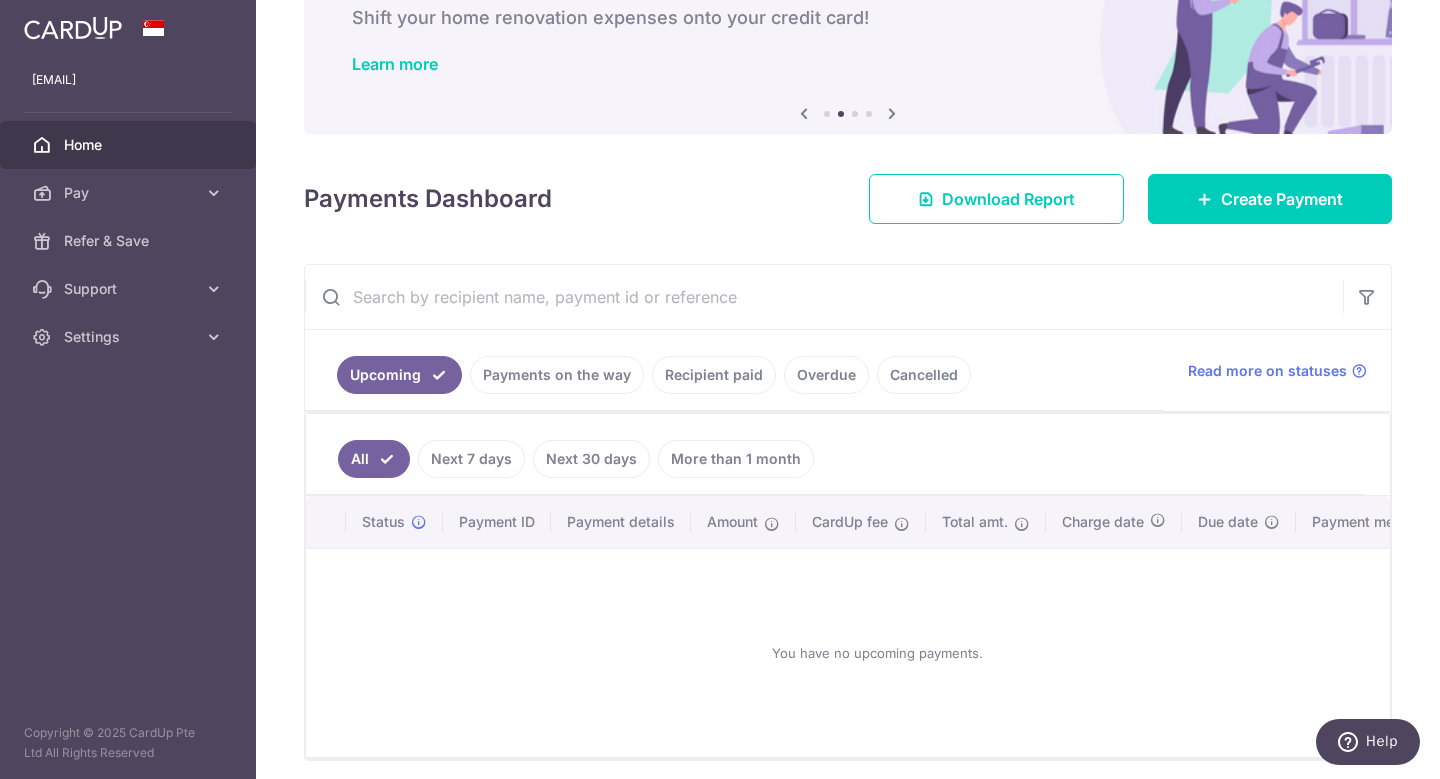 click on "Recipient paid" at bounding box center [714, 375] 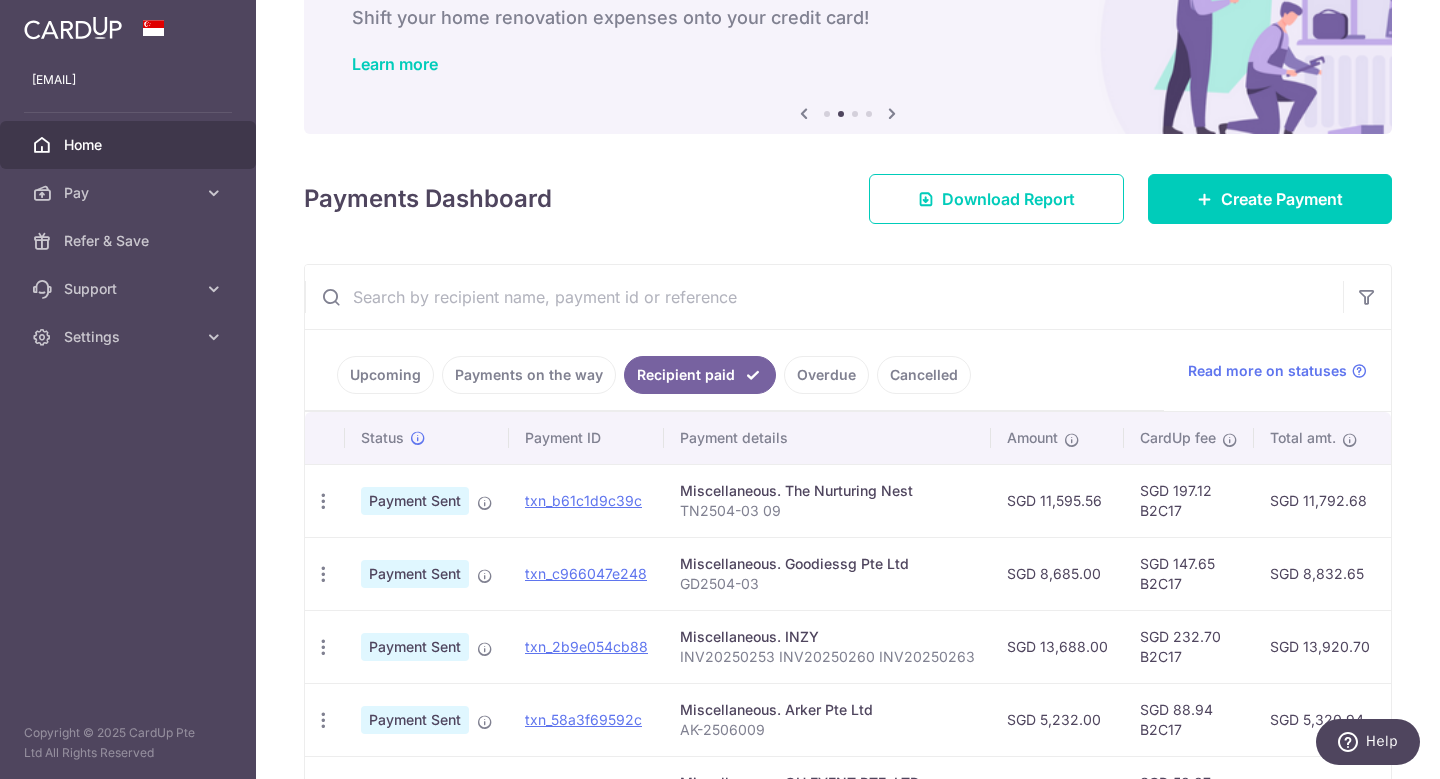 click on "Overdue" at bounding box center [826, 375] 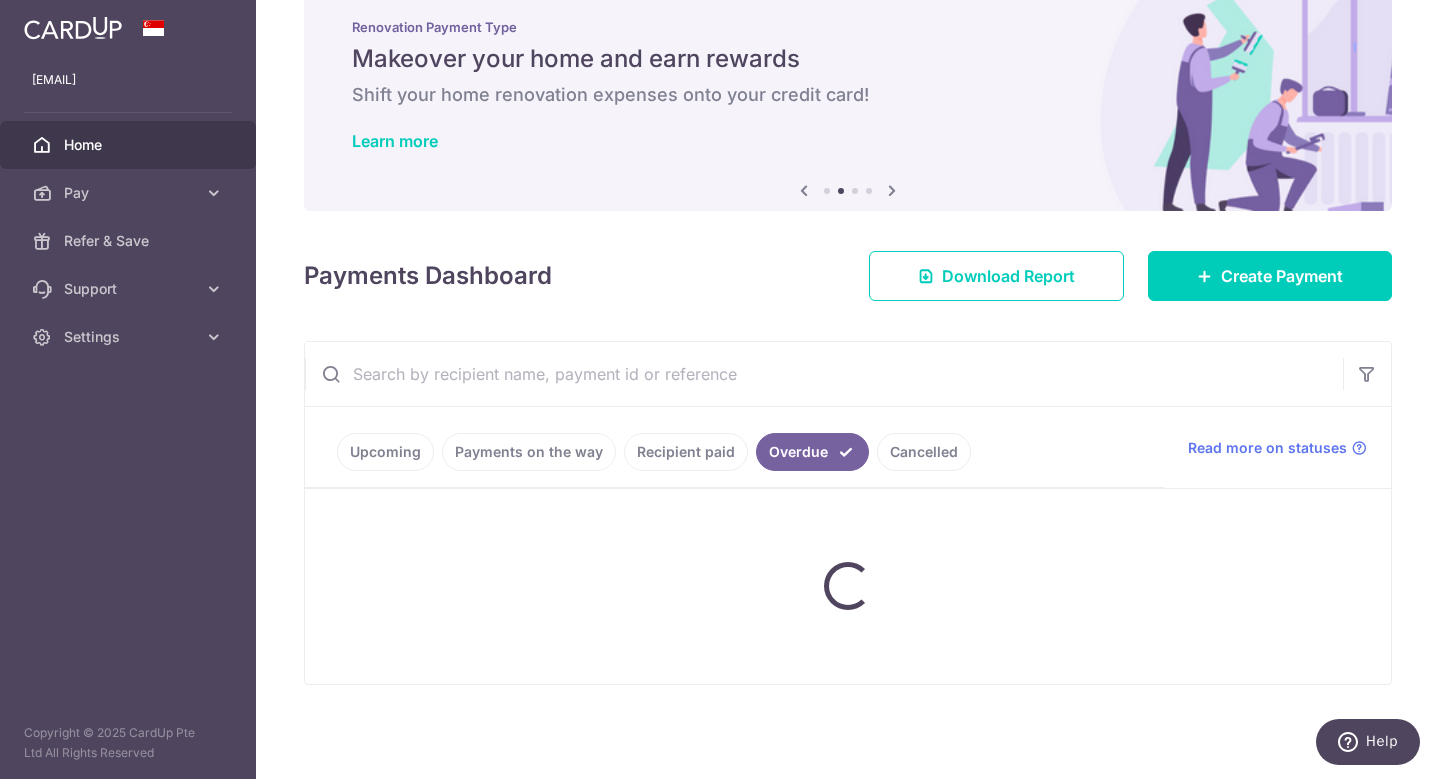 scroll, scrollTop: 0, scrollLeft: 0, axis: both 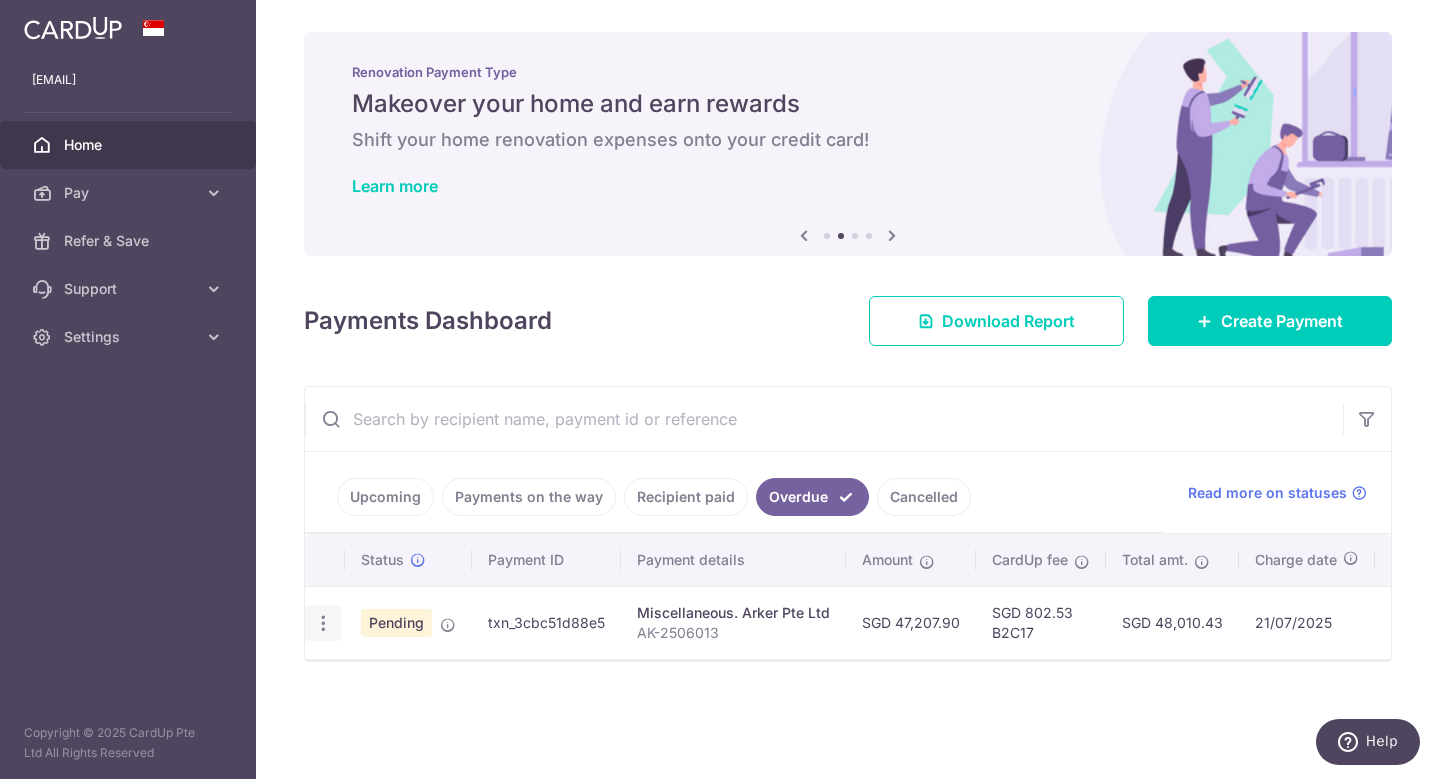 click at bounding box center [323, 623] 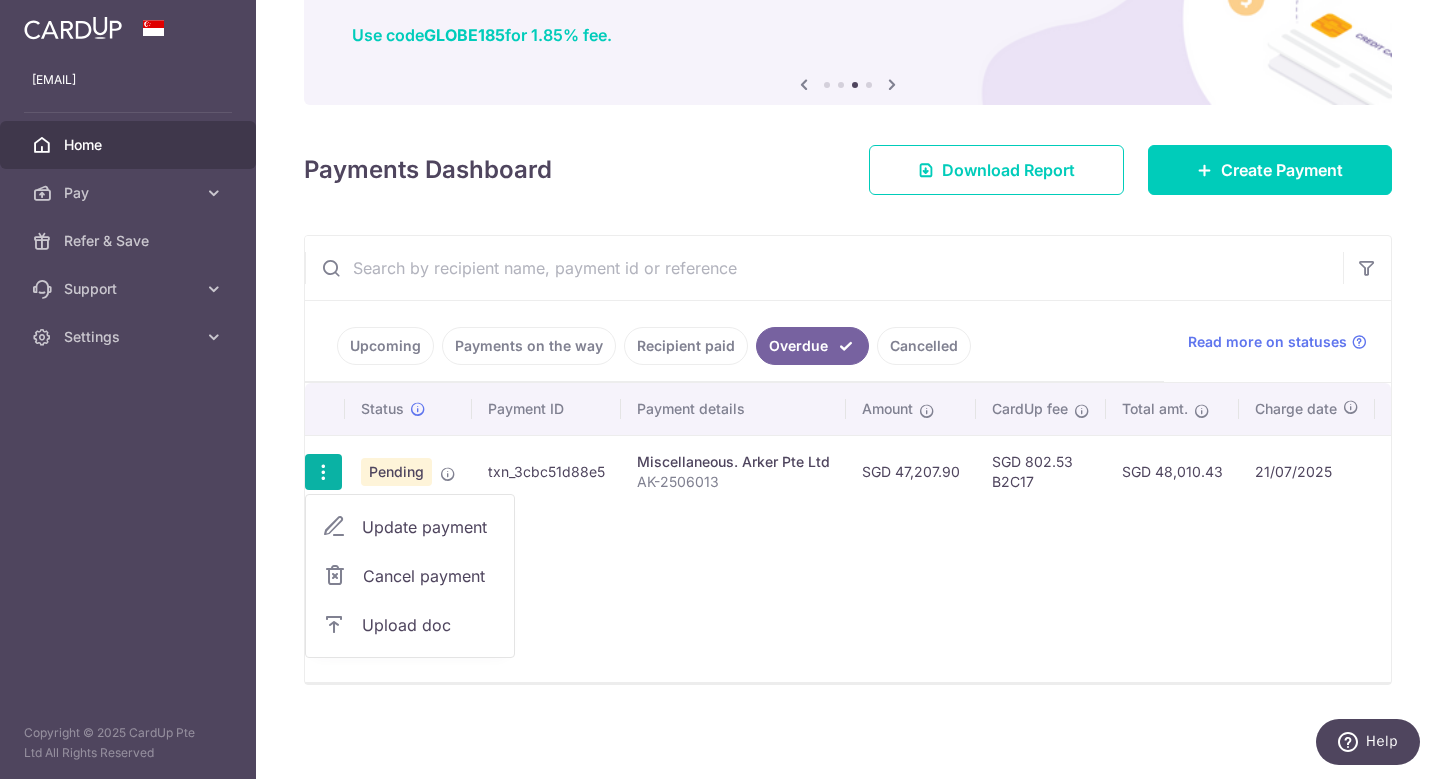 scroll, scrollTop: 151, scrollLeft: 0, axis: vertical 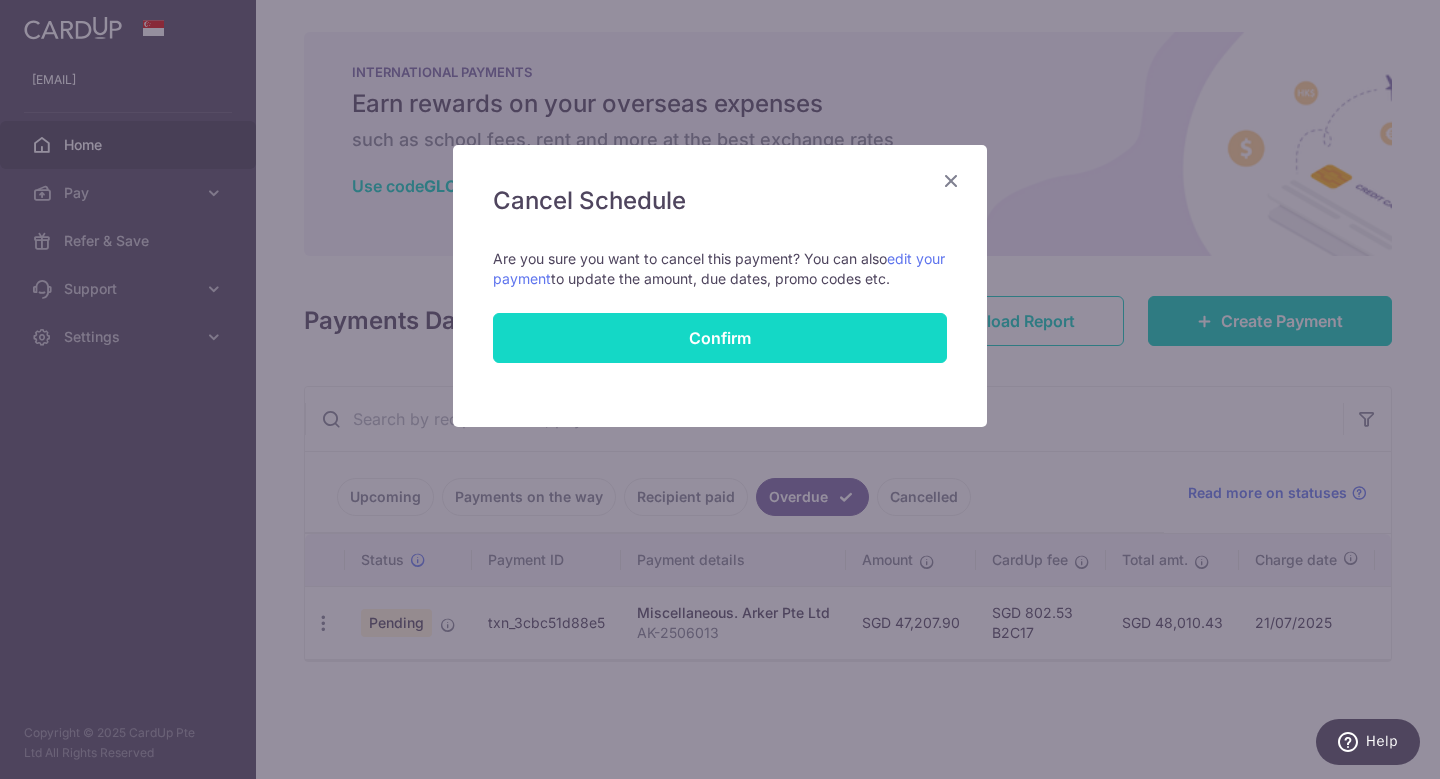 click on "Confirm" at bounding box center (720, 338) 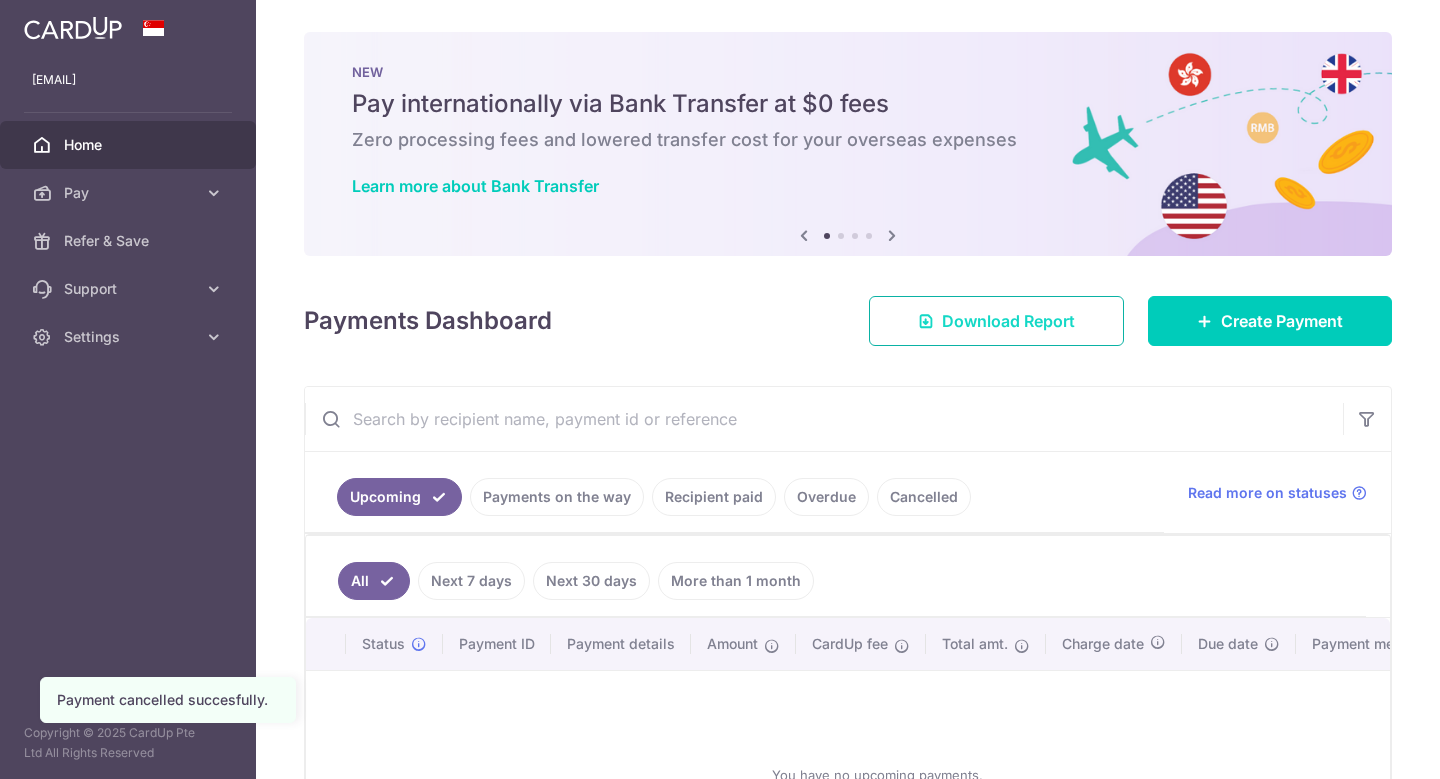 scroll, scrollTop: 0, scrollLeft: 0, axis: both 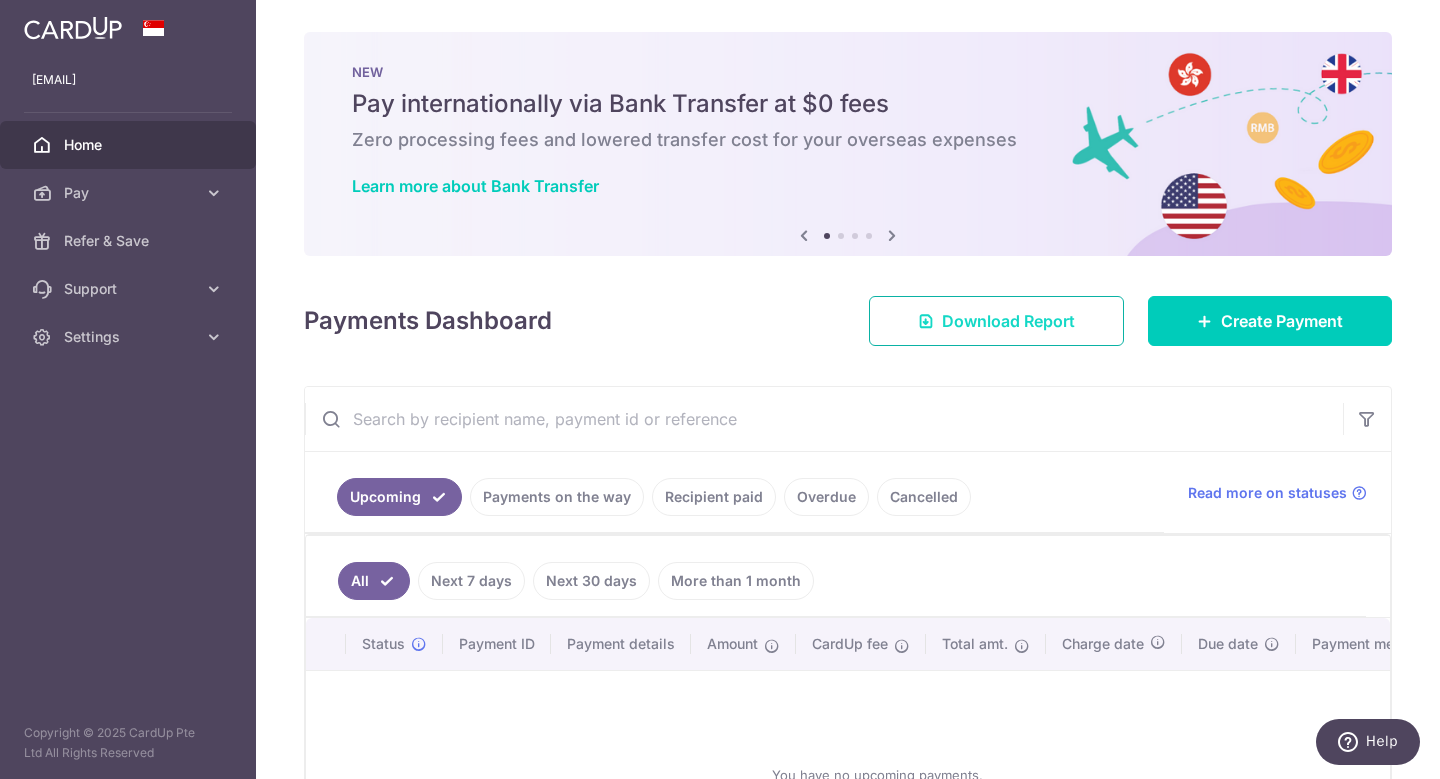click on "Download Report" at bounding box center (996, 321) 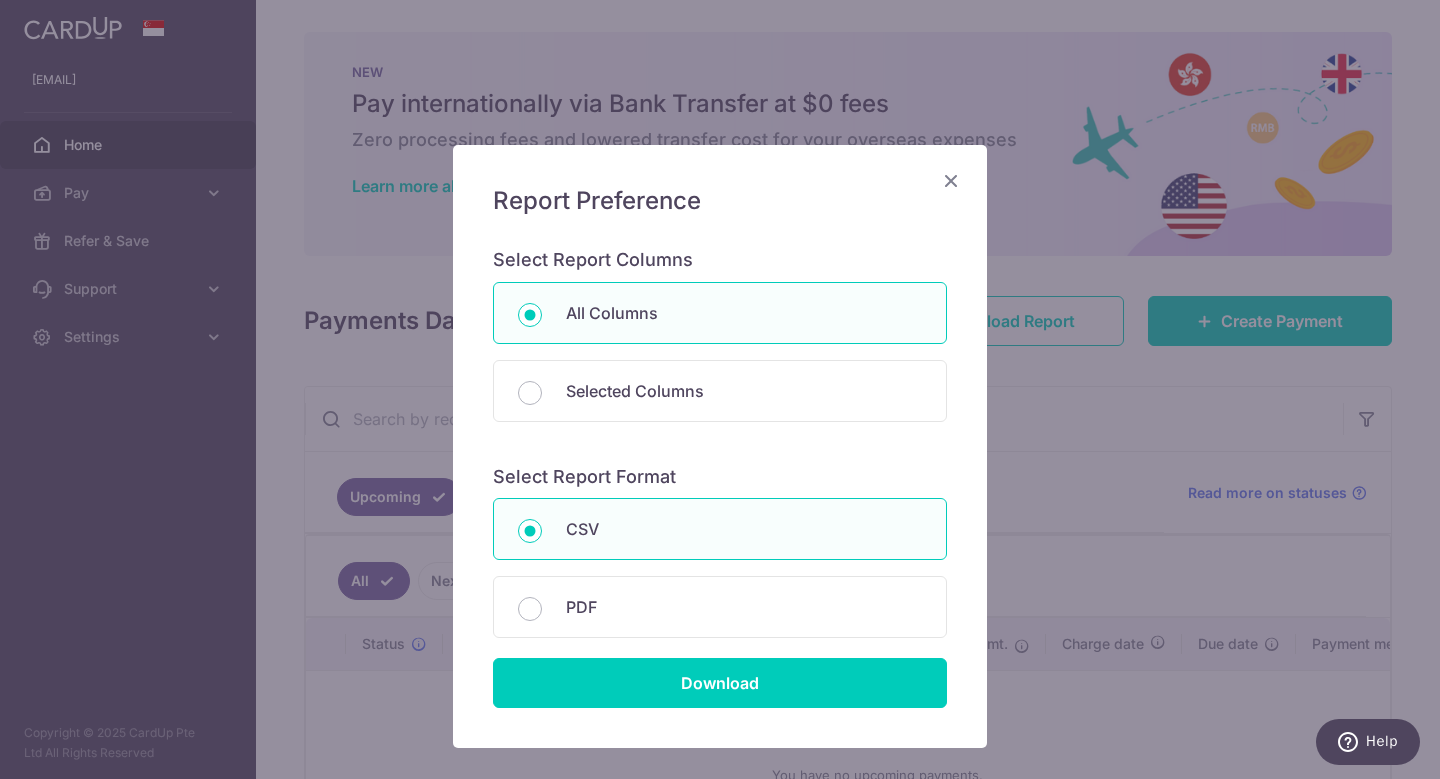 click at bounding box center [951, 180] 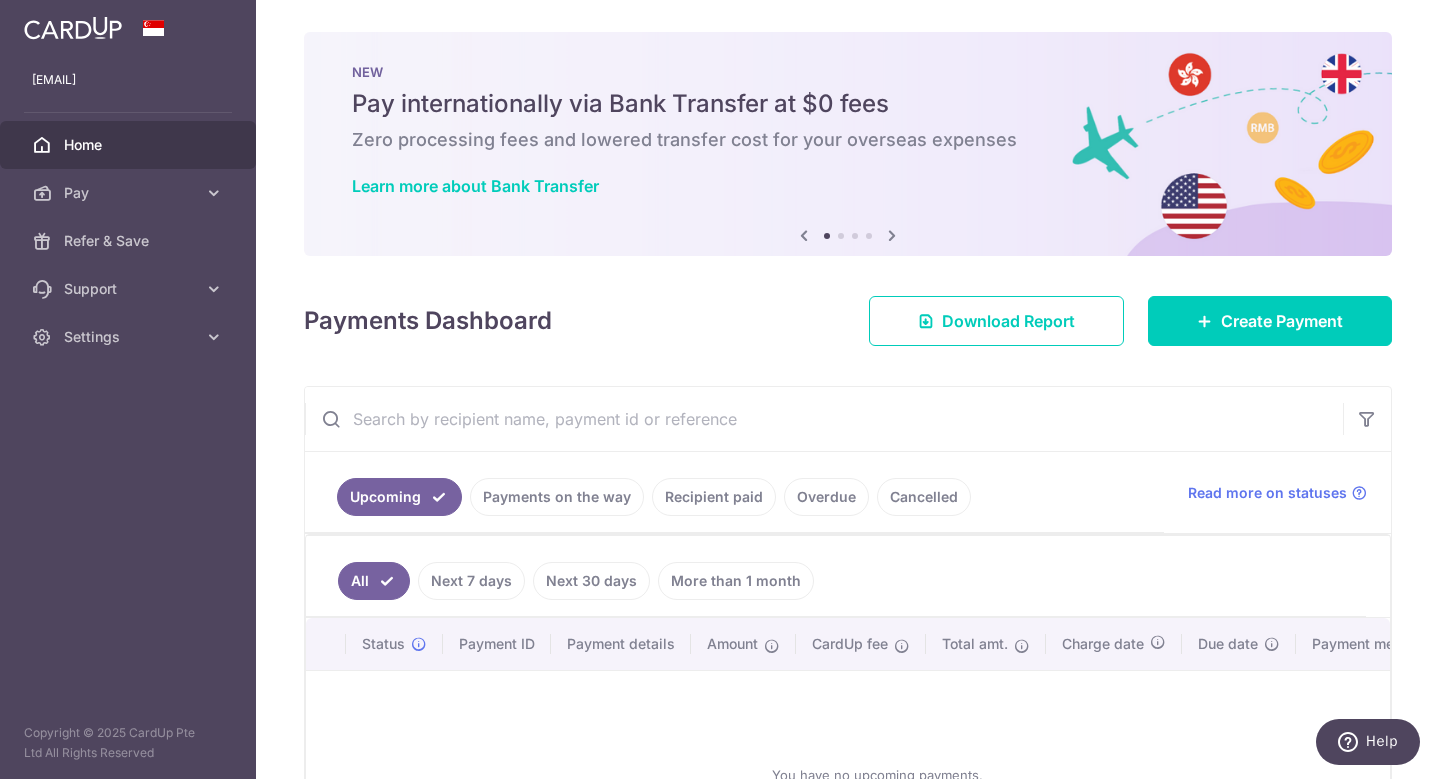 click on "×
Pause Schedule
Pause all future payments in this series
Pause just this one payment
By clicking below, you confirm you are pausing this payment to   on  . Payments can be unpaused at anytime prior to payment taken date.
Confirm
Cancel Schedule
Cancel all future payments in this series
Cancel just this one payment
Confirm
Approve Payment
Recipient Bank Details" at bounding box center (848, 389) 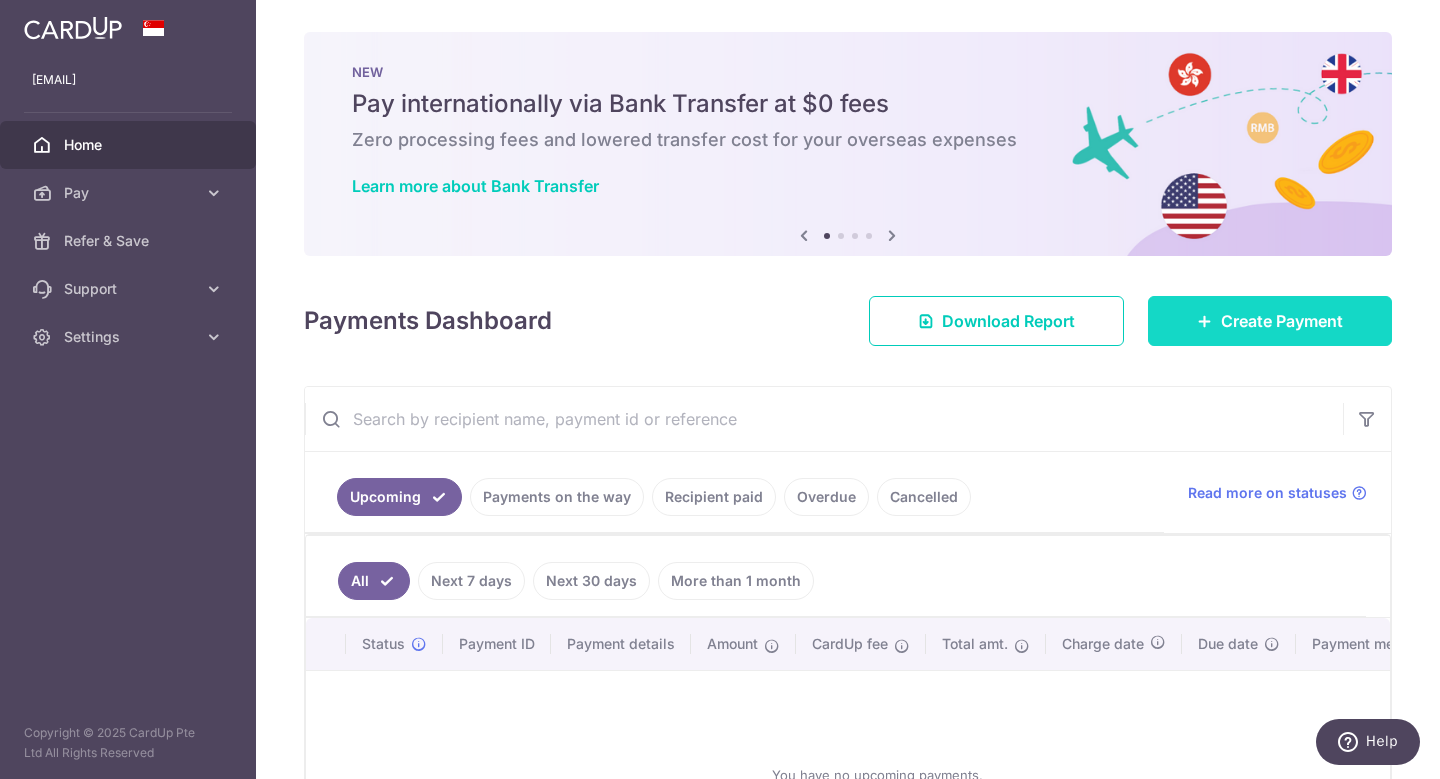 click on "Create Payment" at bounding box center [1270, 321] 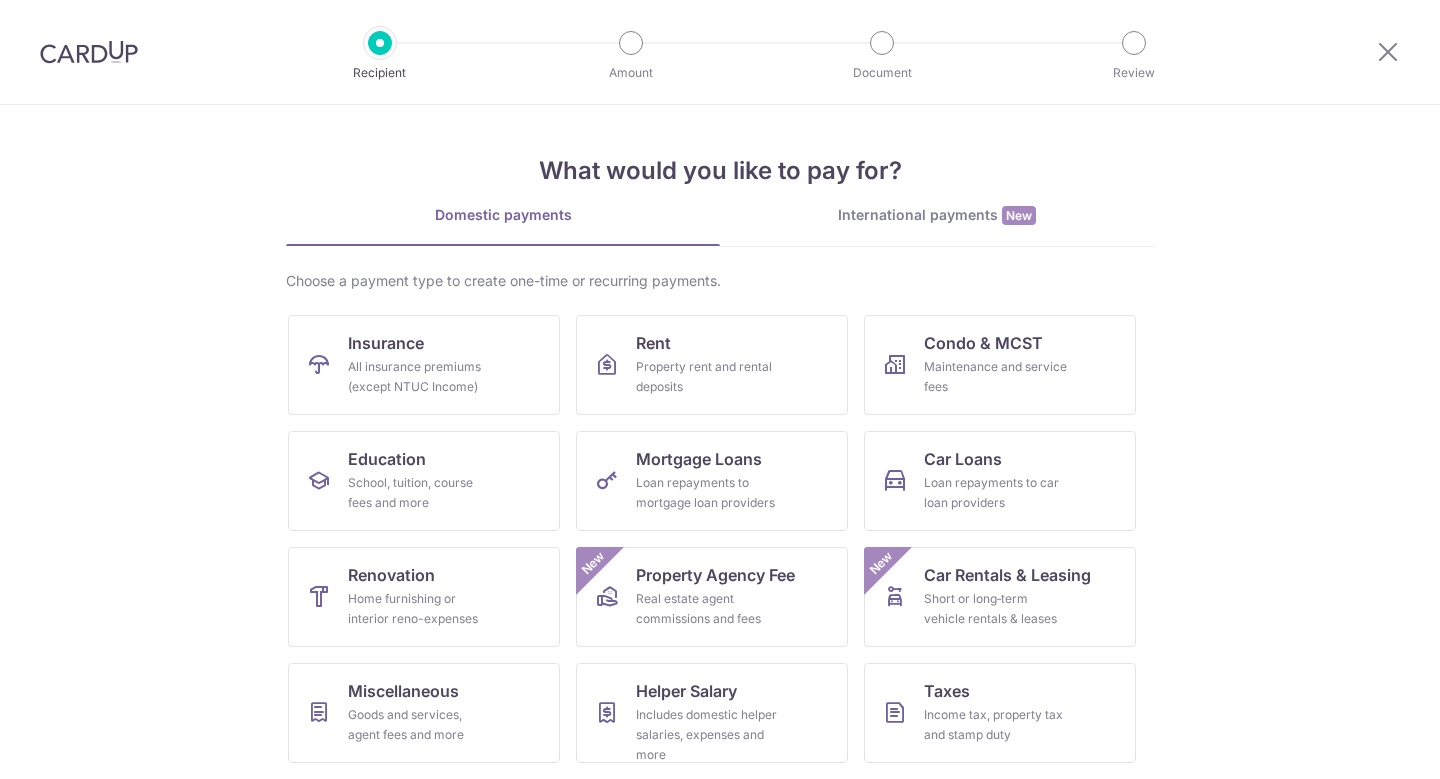 scroll, scrollTop: 0, scrollLeft: 0, axis: both 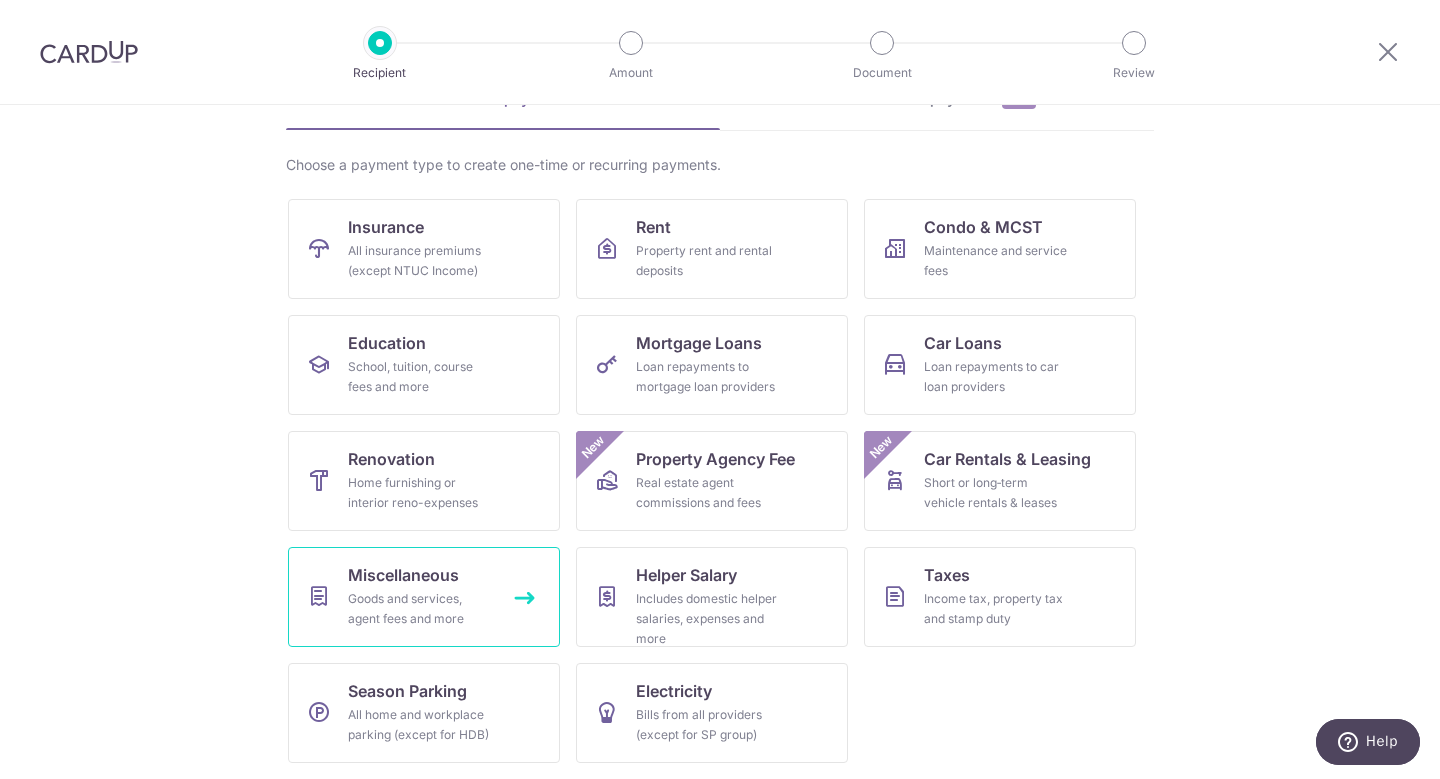click on "Miscellaneous" at bounding box center (403, 575) 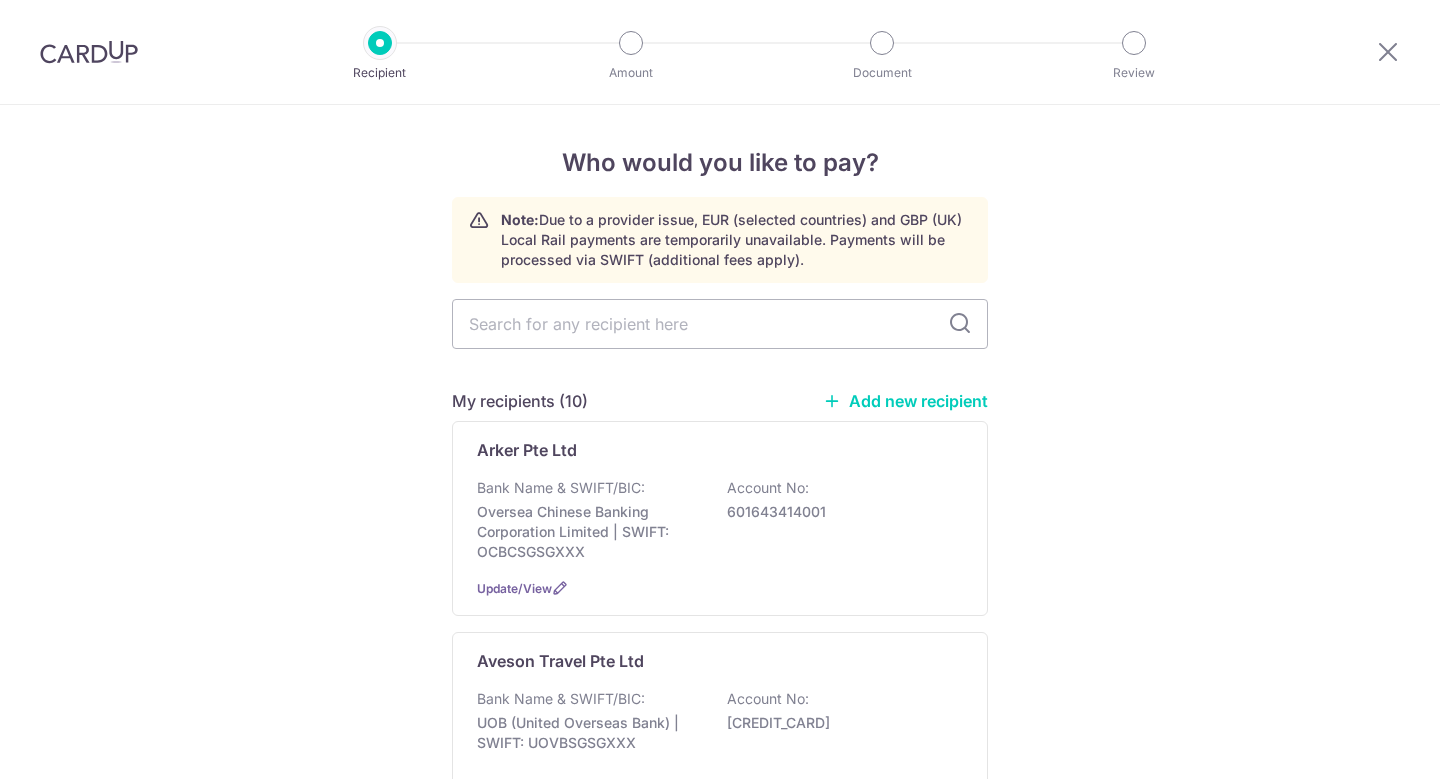 scroll, scrollTop: 0, scrollLeft: 0, axis: both 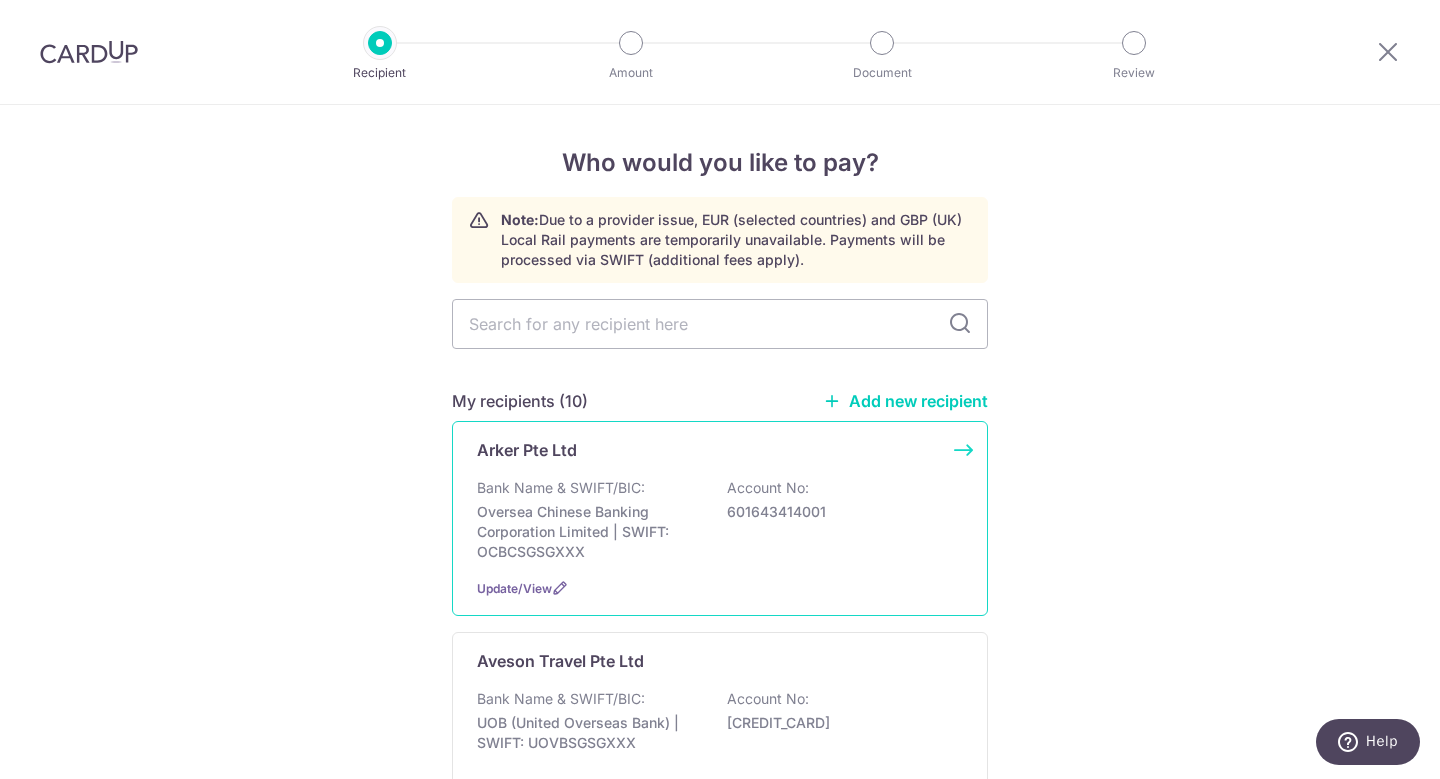 click on "Bank Name & SWIFT/BIC:" at bounding box center [561, 488] 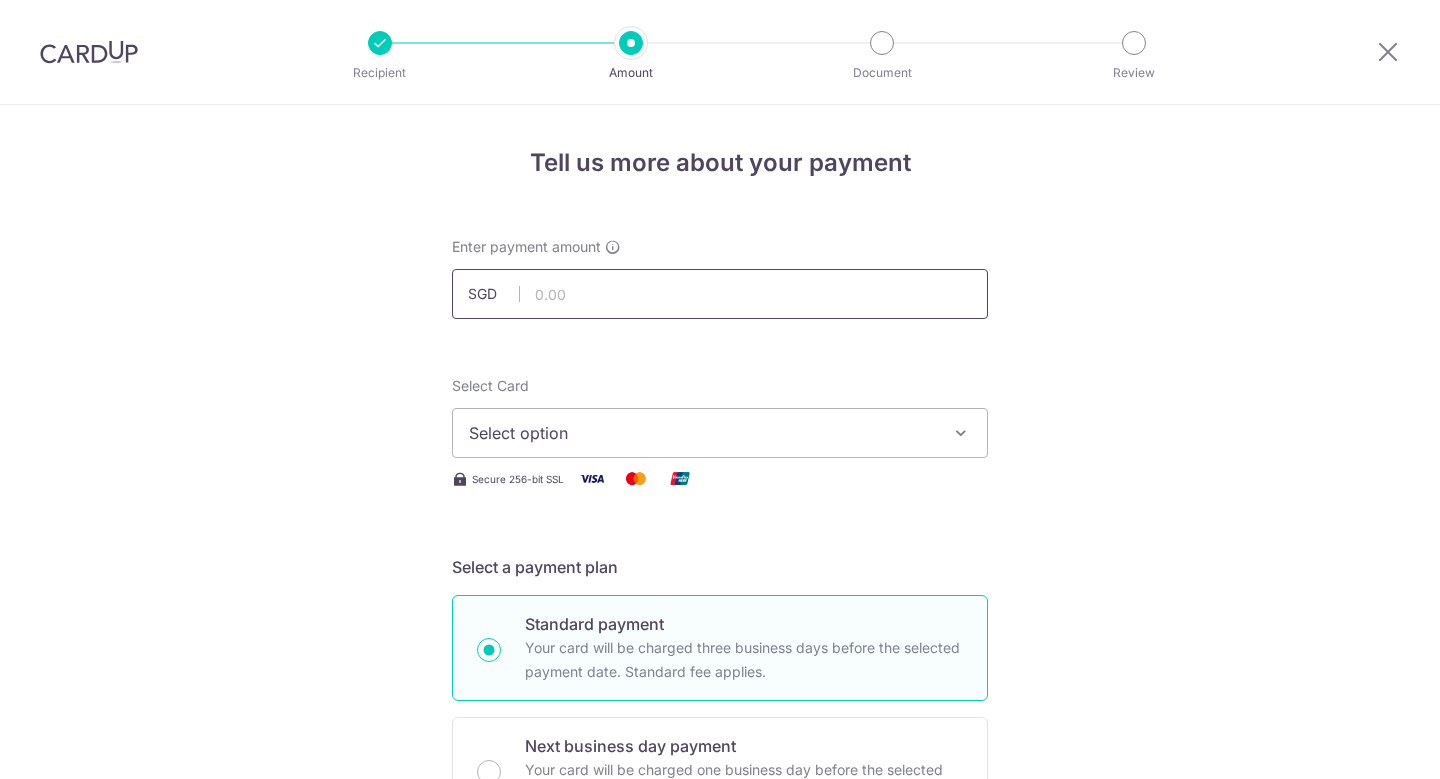 scroll, scrollTop: 0, scrollLeft: 0, axis: both 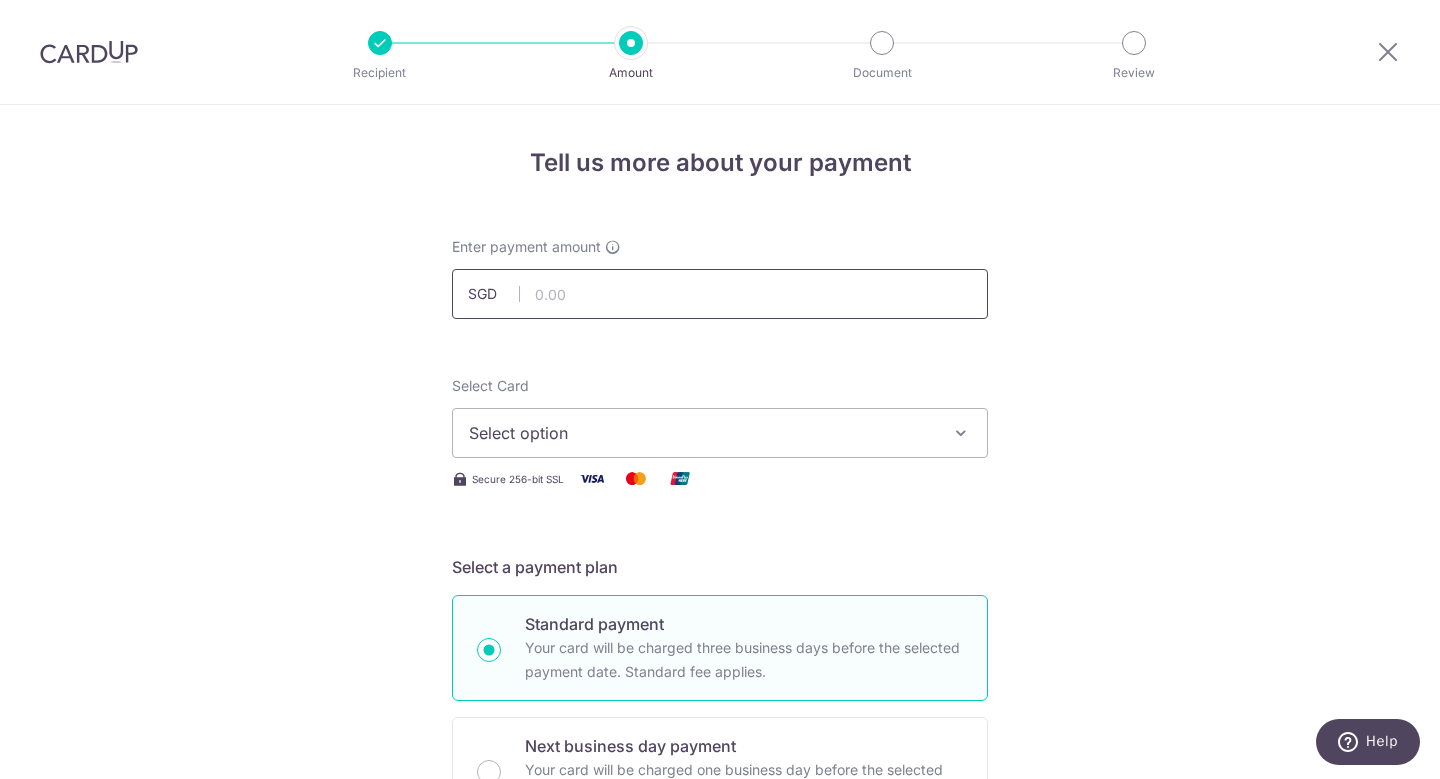 paste on "47,207.90" 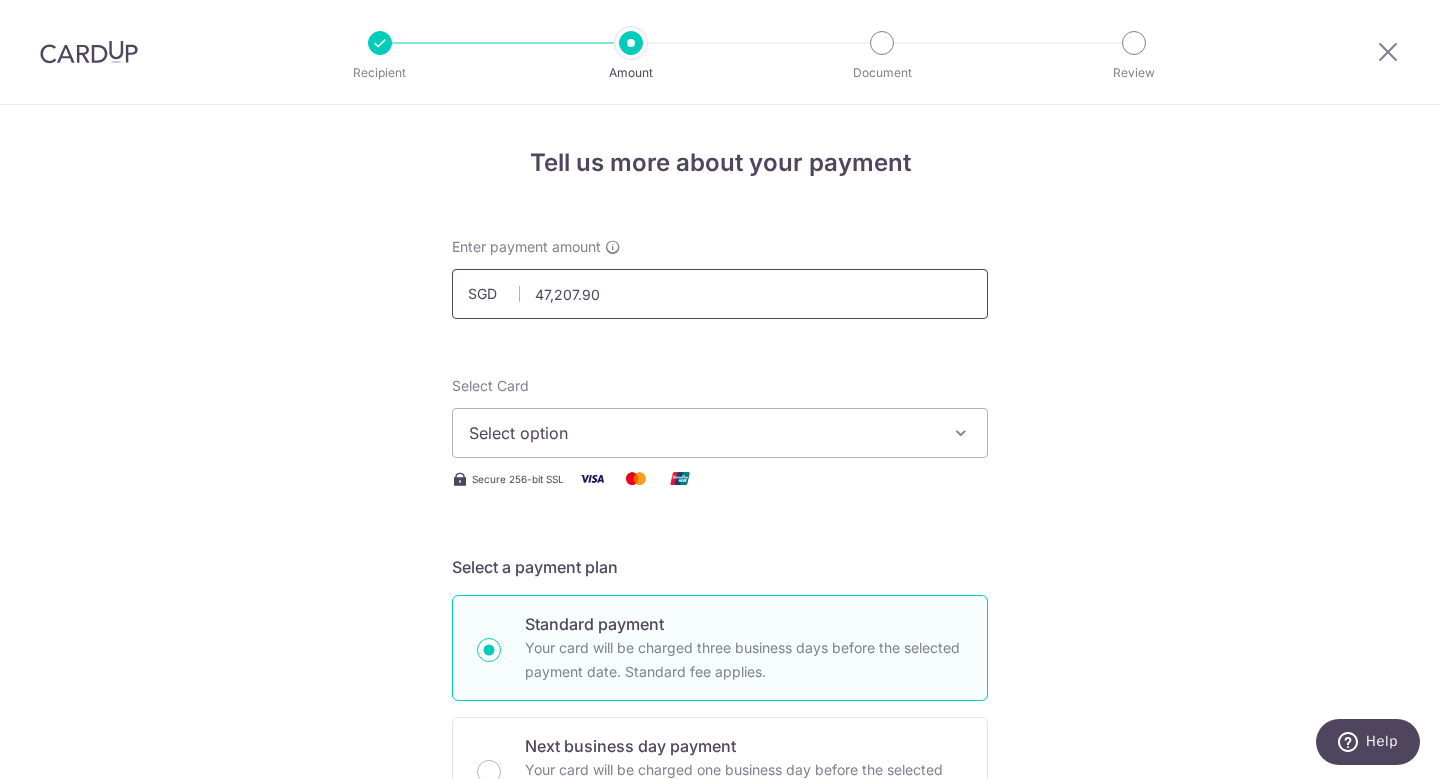 scroll, scrollTop: 34, scrollLeft: 0, axis: vertical 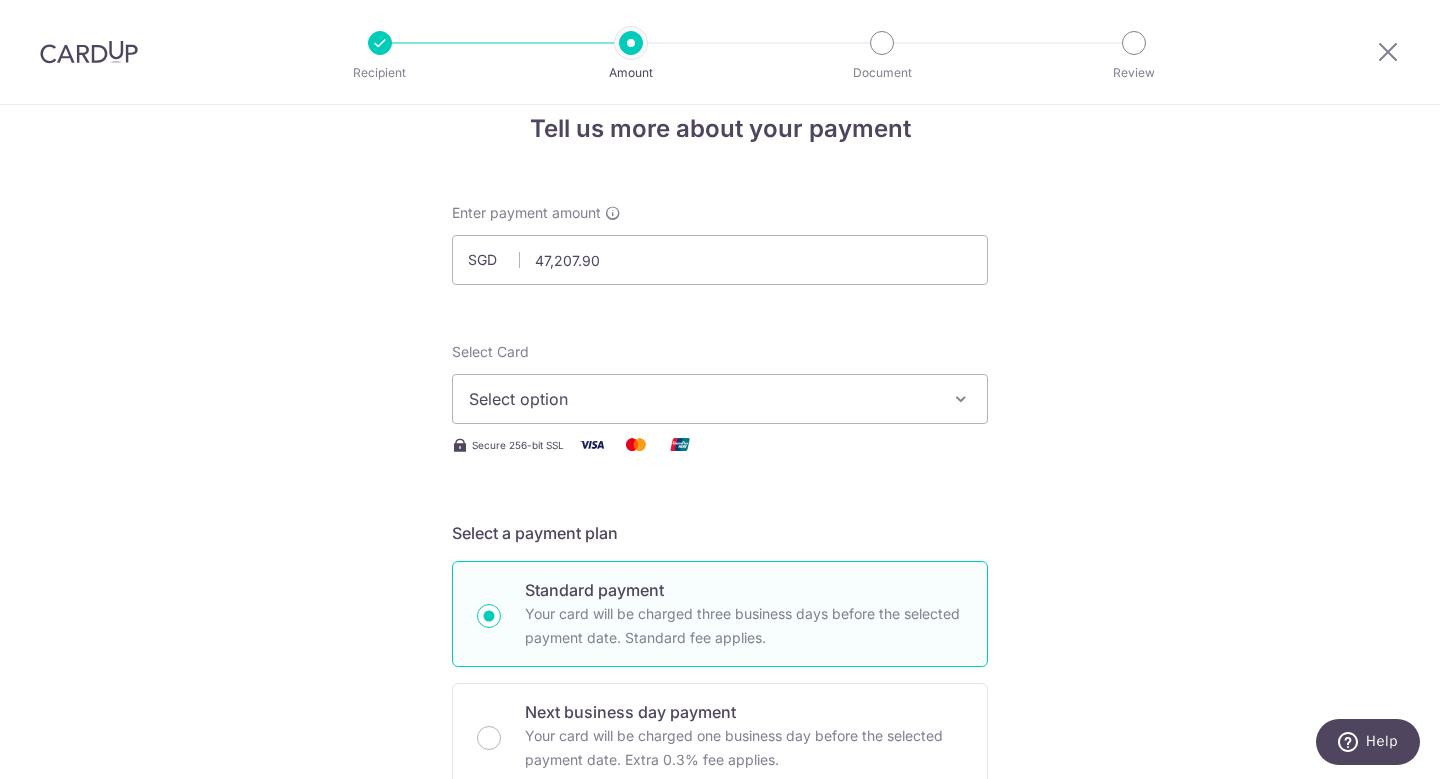 type on "47,207.90" 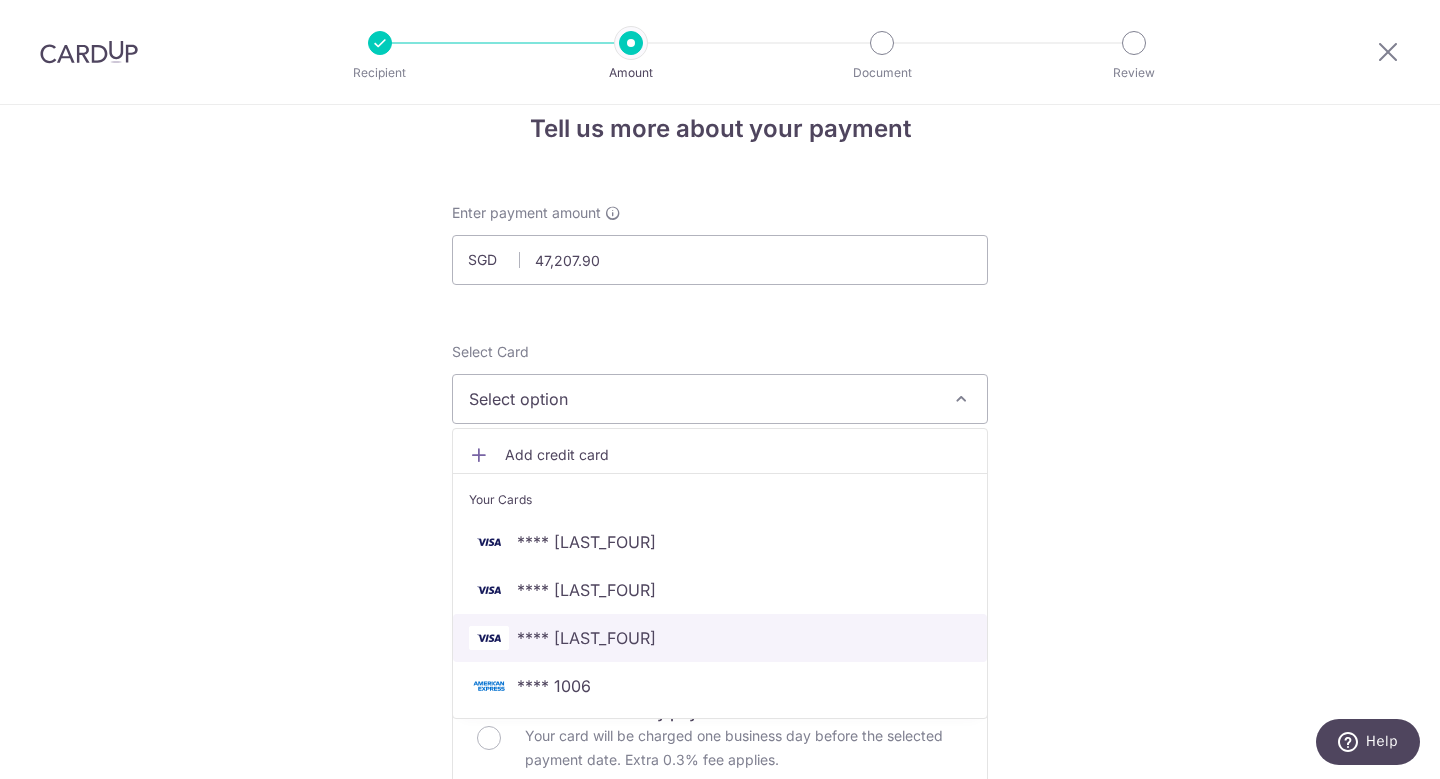 click on "**** [CARD]" at bounding box center (720, 638) 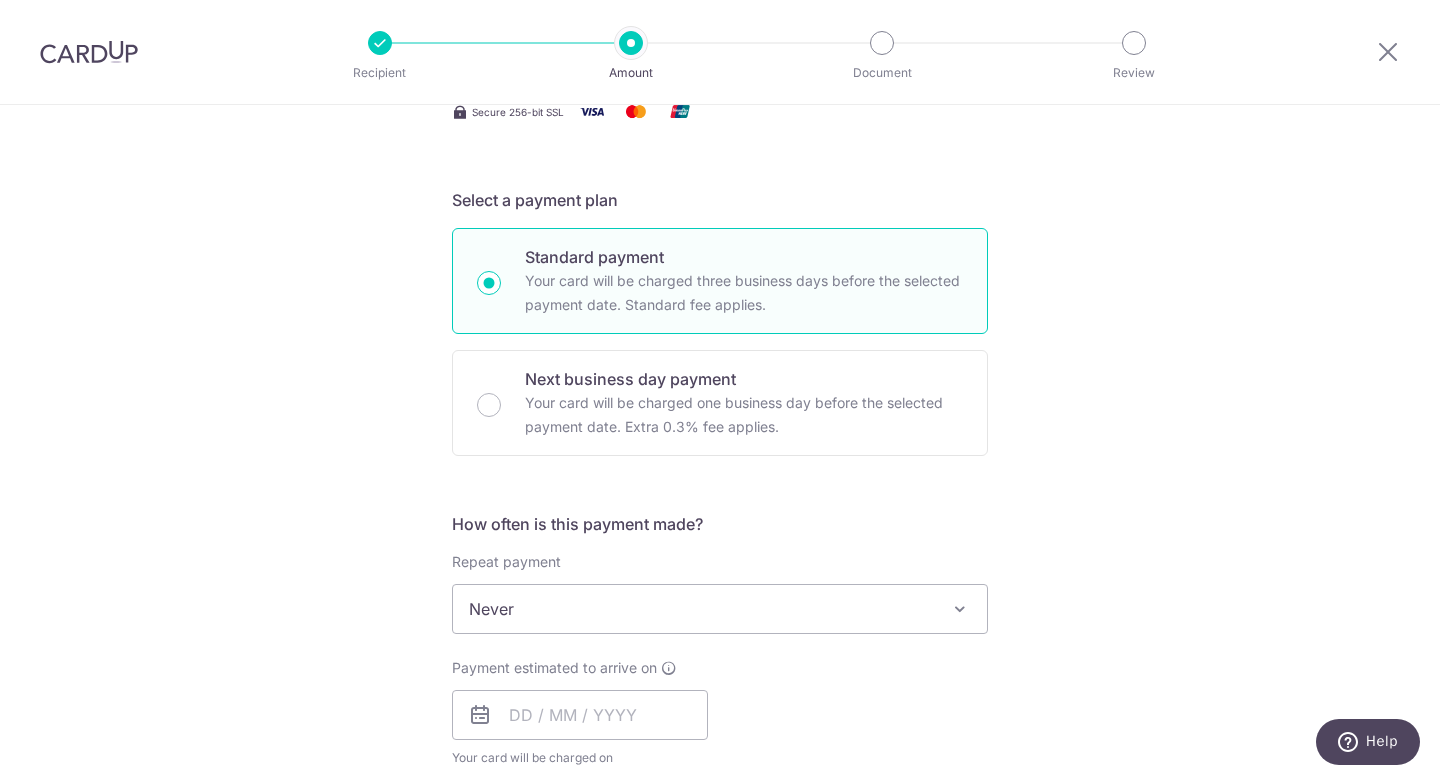 scroll, scrollTop: 539, scrollLeft: 0, axis: vertical 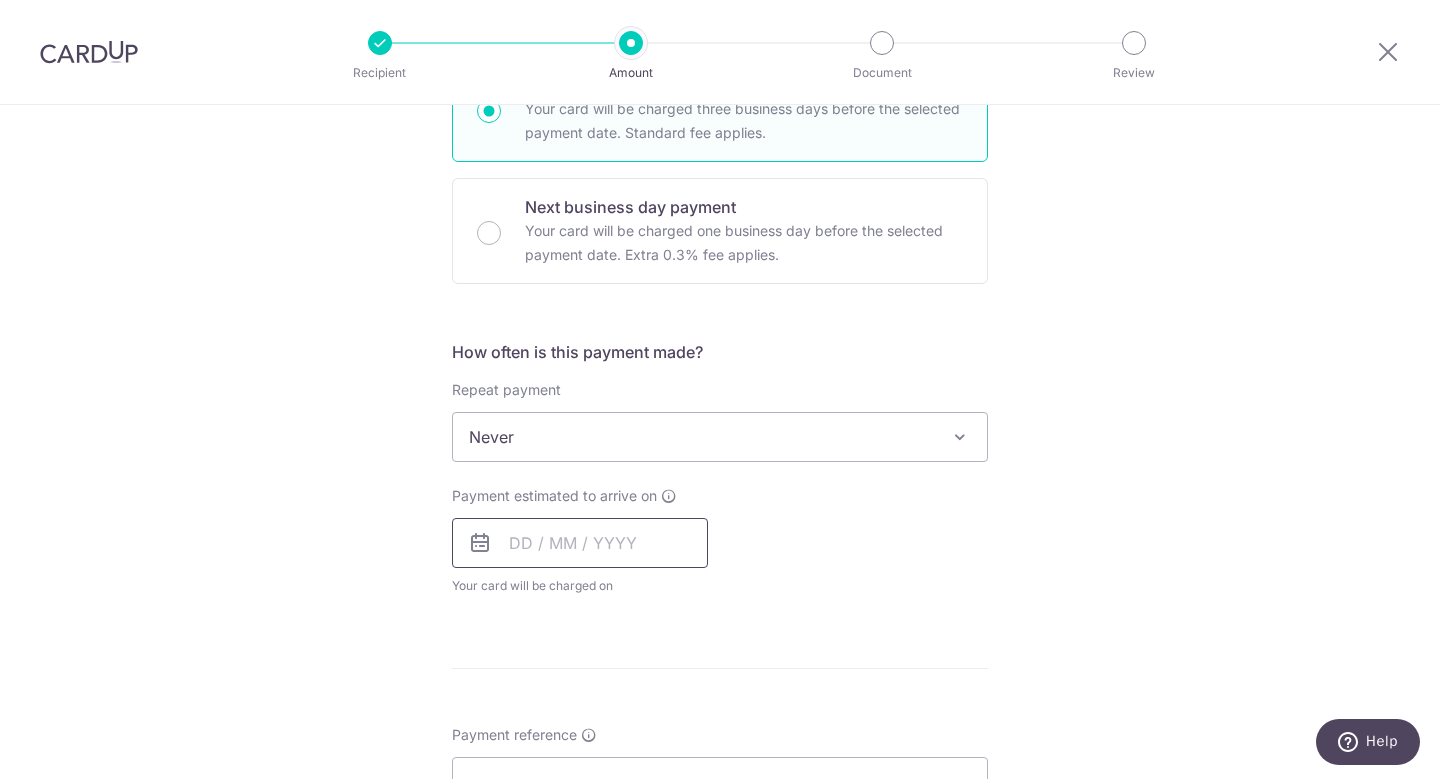 click at bounding box center [580, 543] 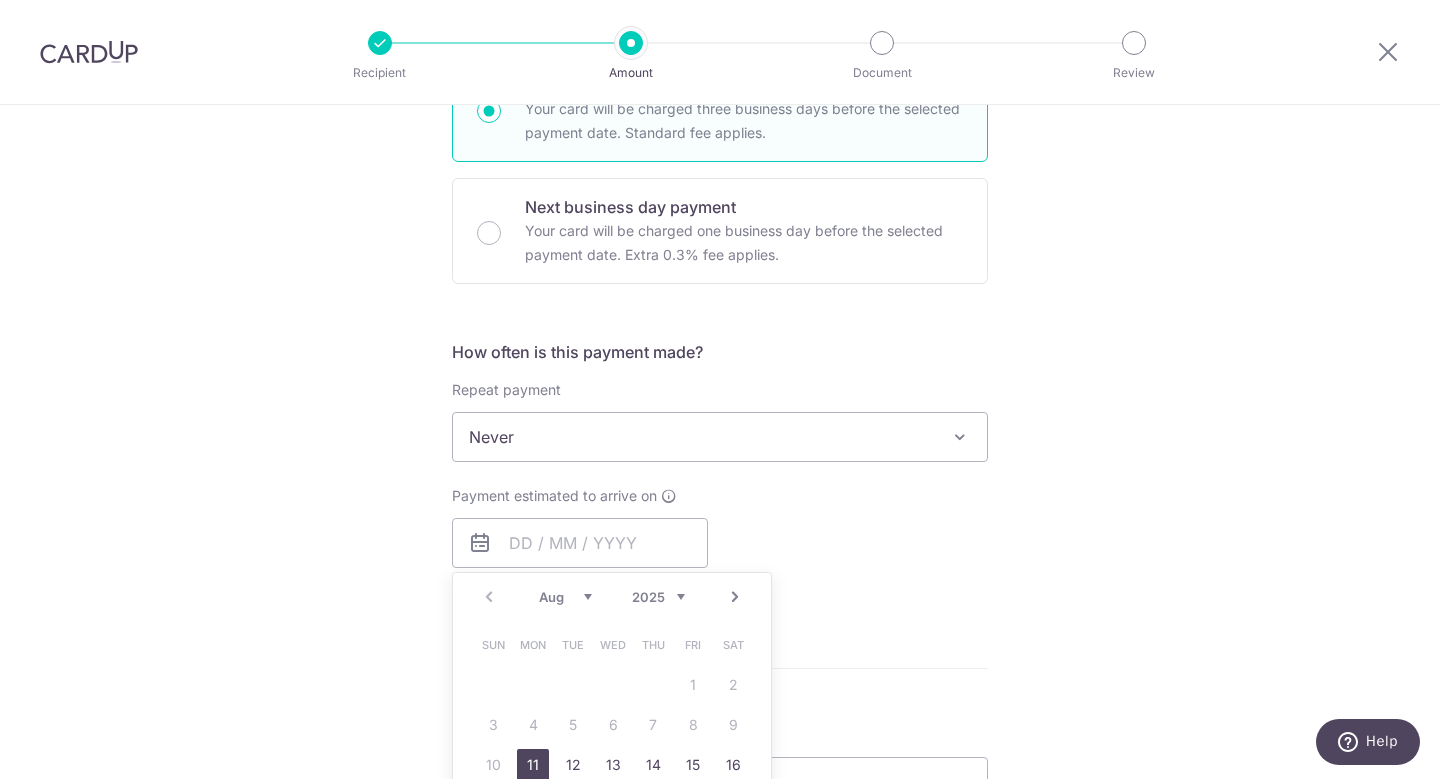 click on "11" at bounding box center [533, 765] 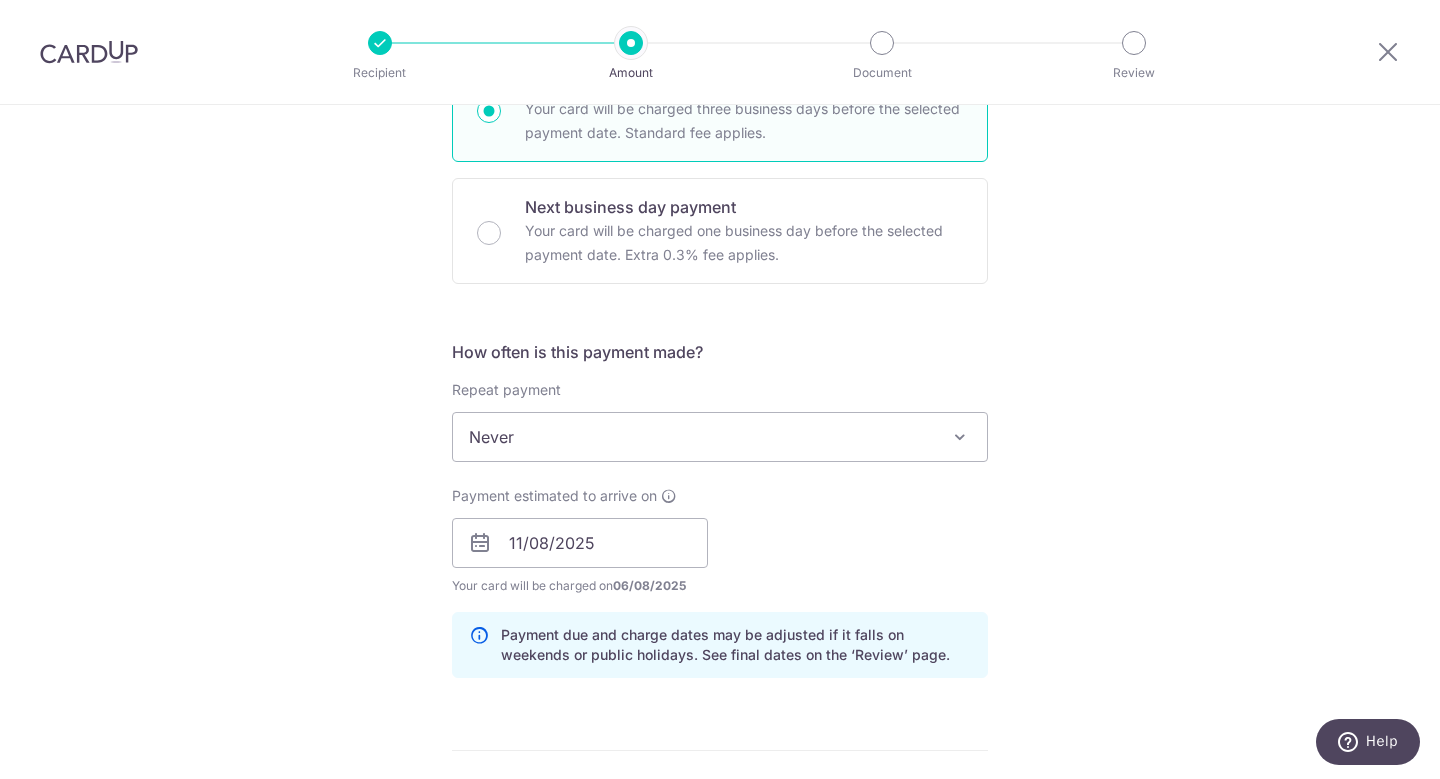 click on "Payment estimated to arrive on
11/08/2025
Prev Next Aug Sep Oct Nov Dec 2025 2026 2027 2028 2029 2030 2031 2032 2033 2034 2035 Sun Mon Tue Wed Thu Fri Sat           1 2 3 4 5 6 7 8 9 10 11 12 13 14 15 16 17 18 19 20 21 22 23 24 25 26 27 28 29 30 31
Your card will be charged on  06/08/2025  for the first payment
* If your payment is funded by  9:00am SGT on Thursday 07/08/2025
07/08/2025
No. of Payments" at bounding box center [720, 541] 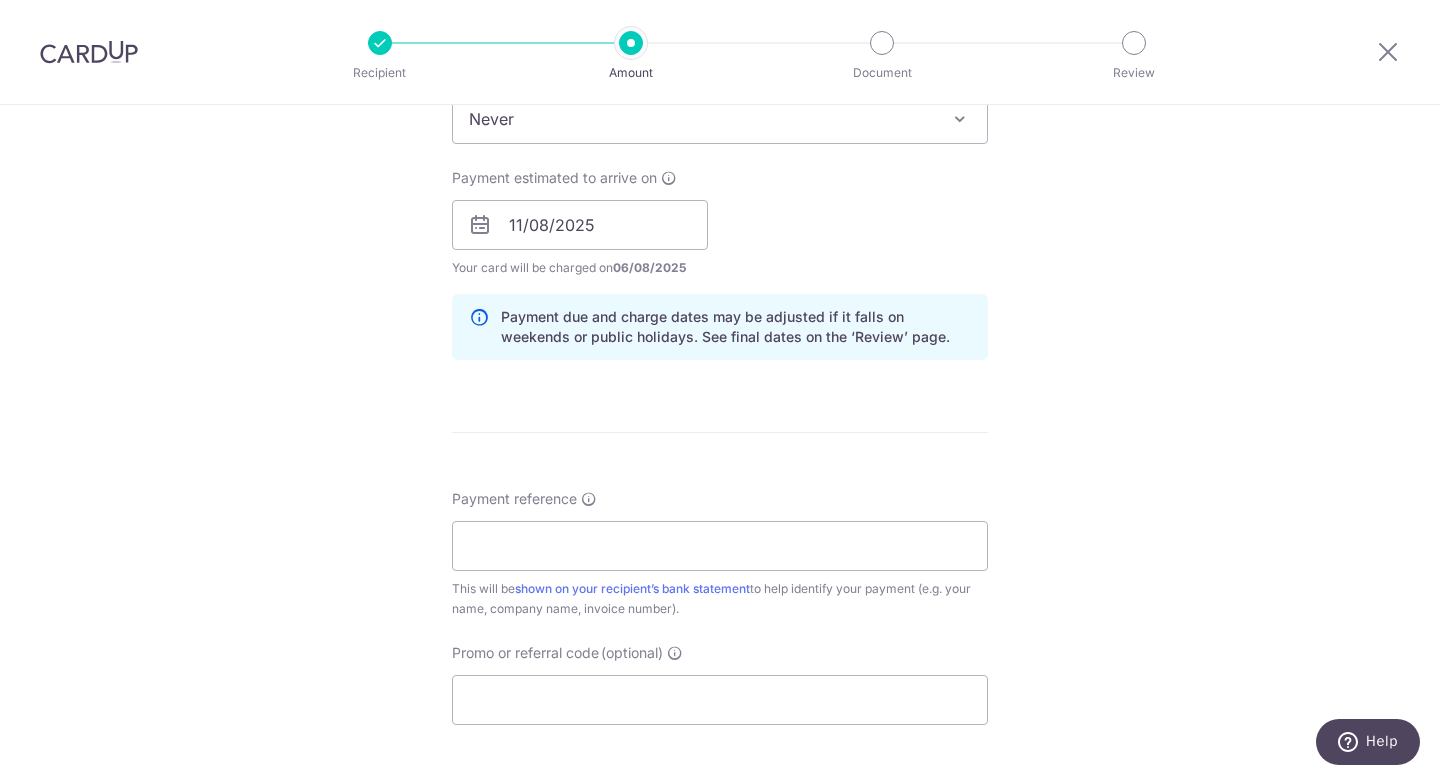 scroll, scrollTop: 968, scrollLeft: 0, axis: vertical 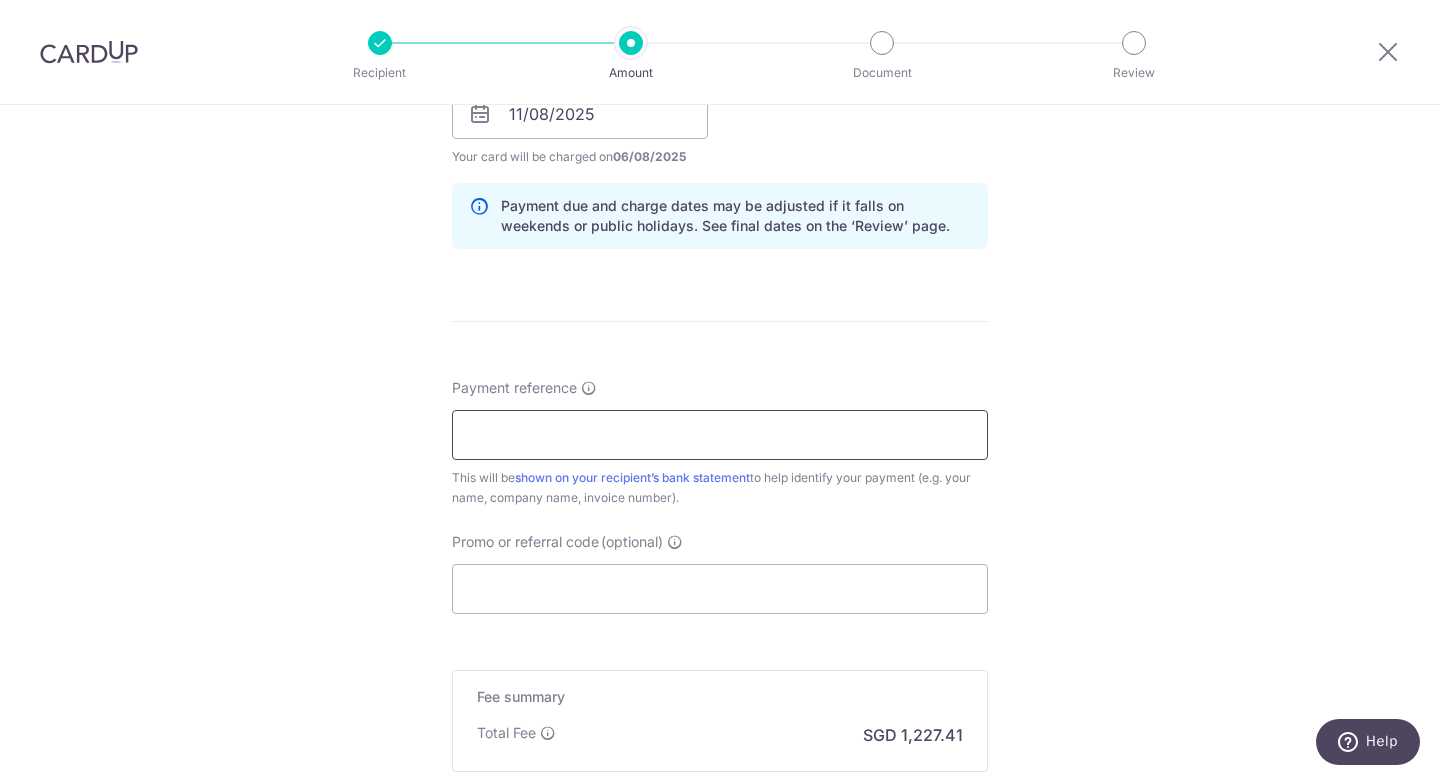 click on "Payment reference" at bounding box center [720, 435] 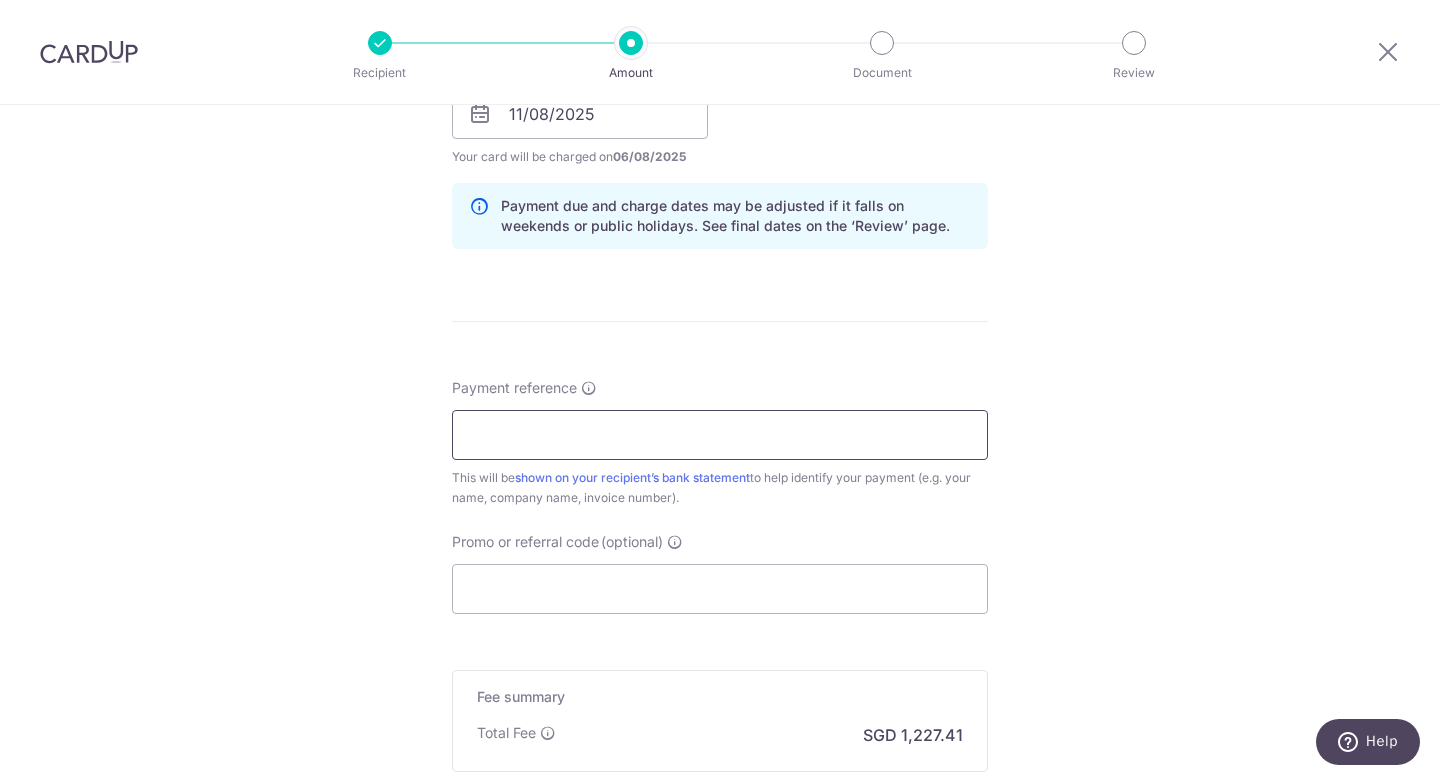 type on "OE2406004" 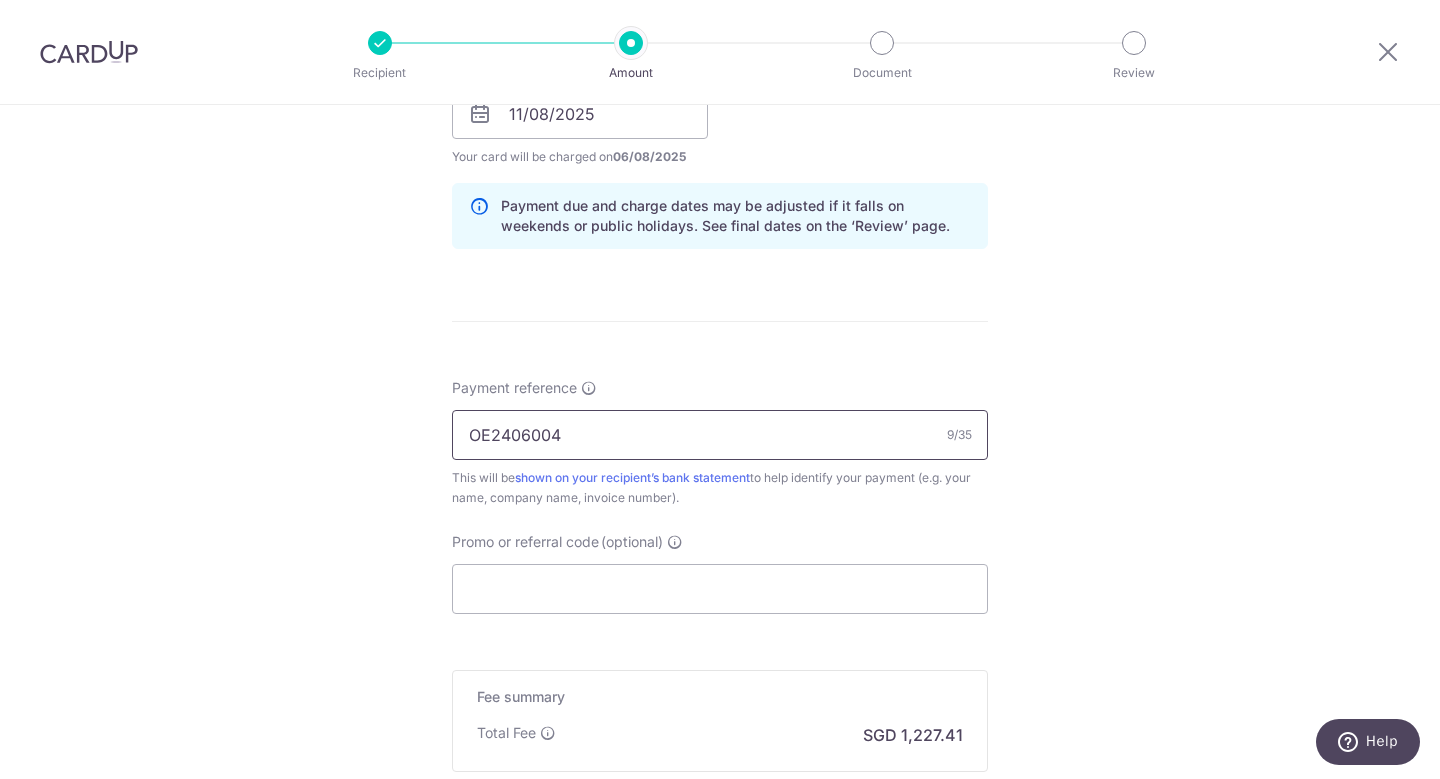 click on "OE2406004" at bounding box center (720, 435) 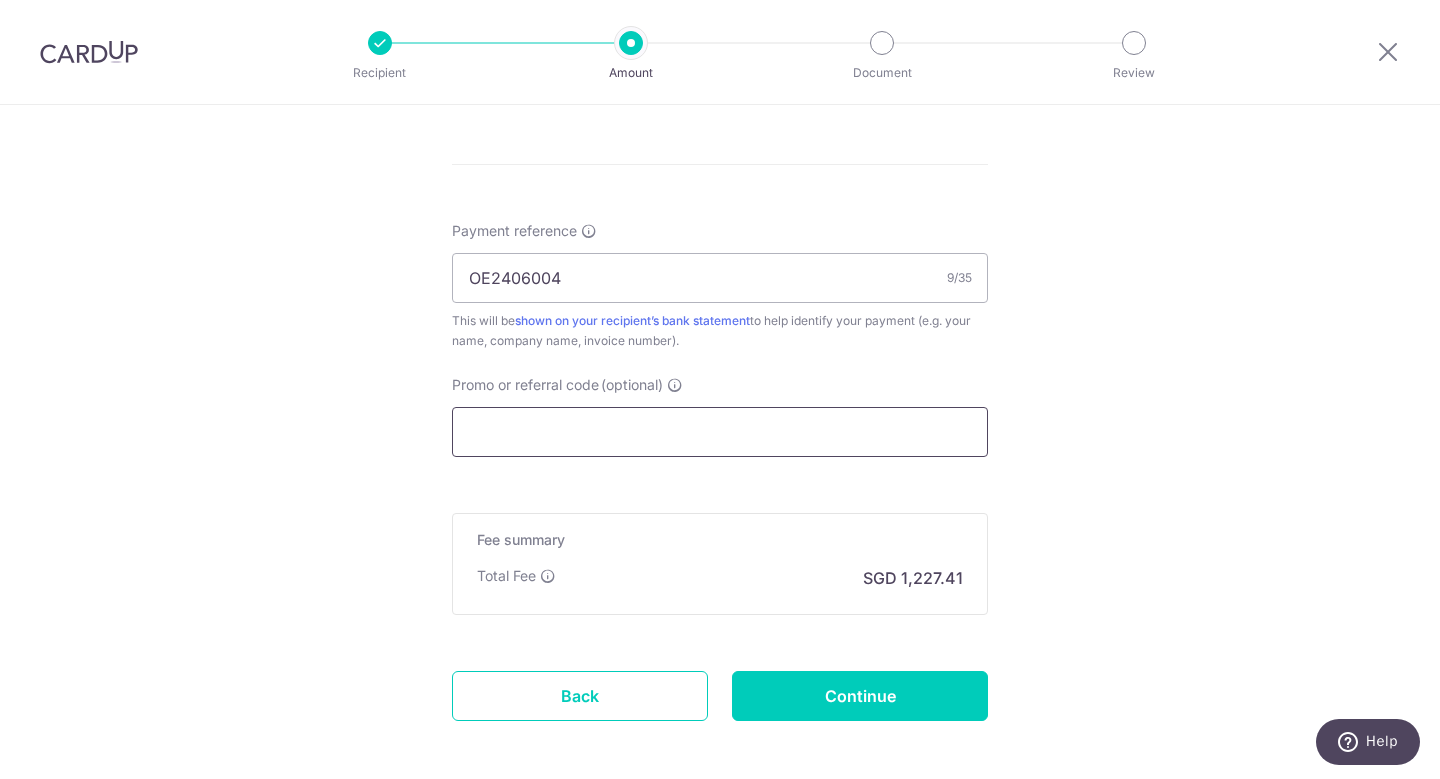 click on "Promo or referral code
(optional)" at bounding box center [720, 432] 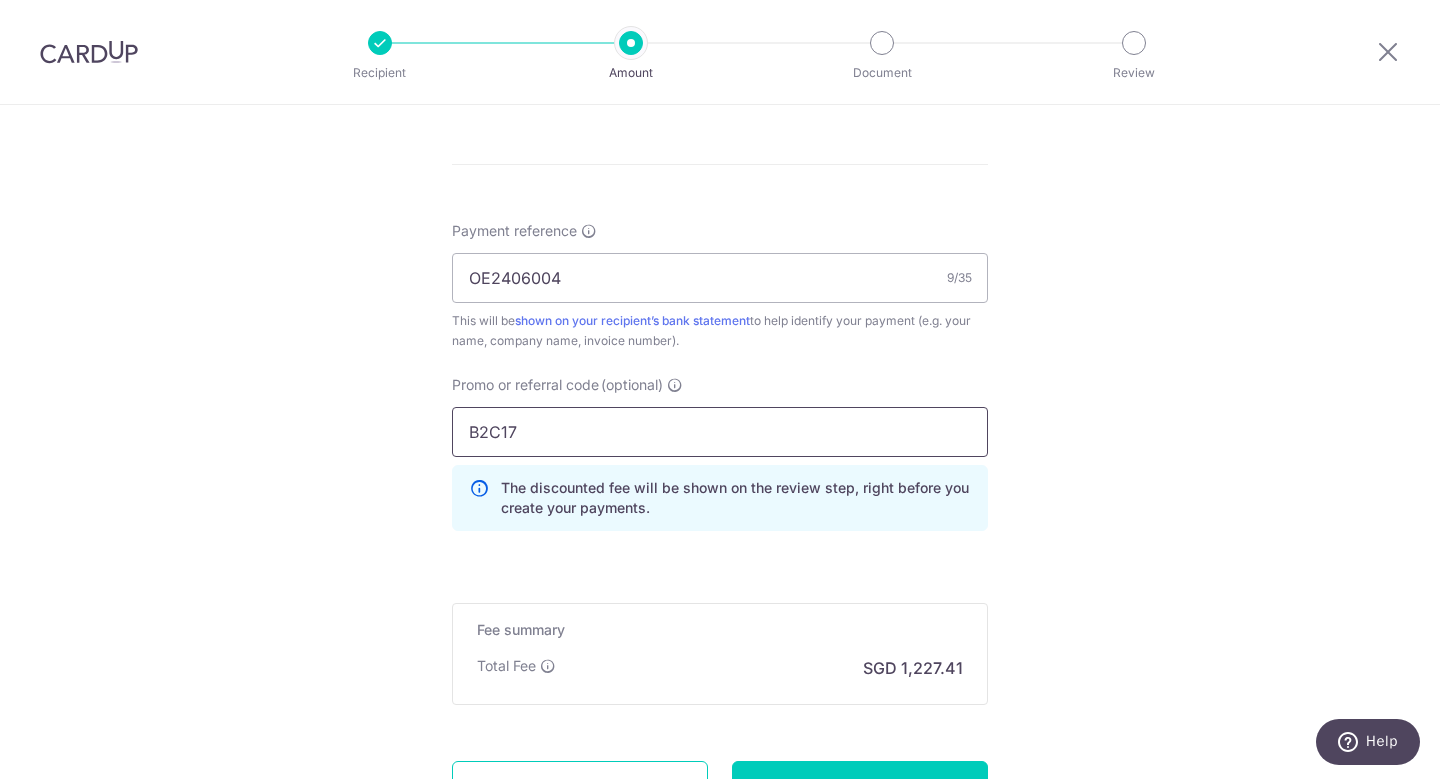 scroll, scrollTop: 1307, scrollLeft: 0, axis: vertical 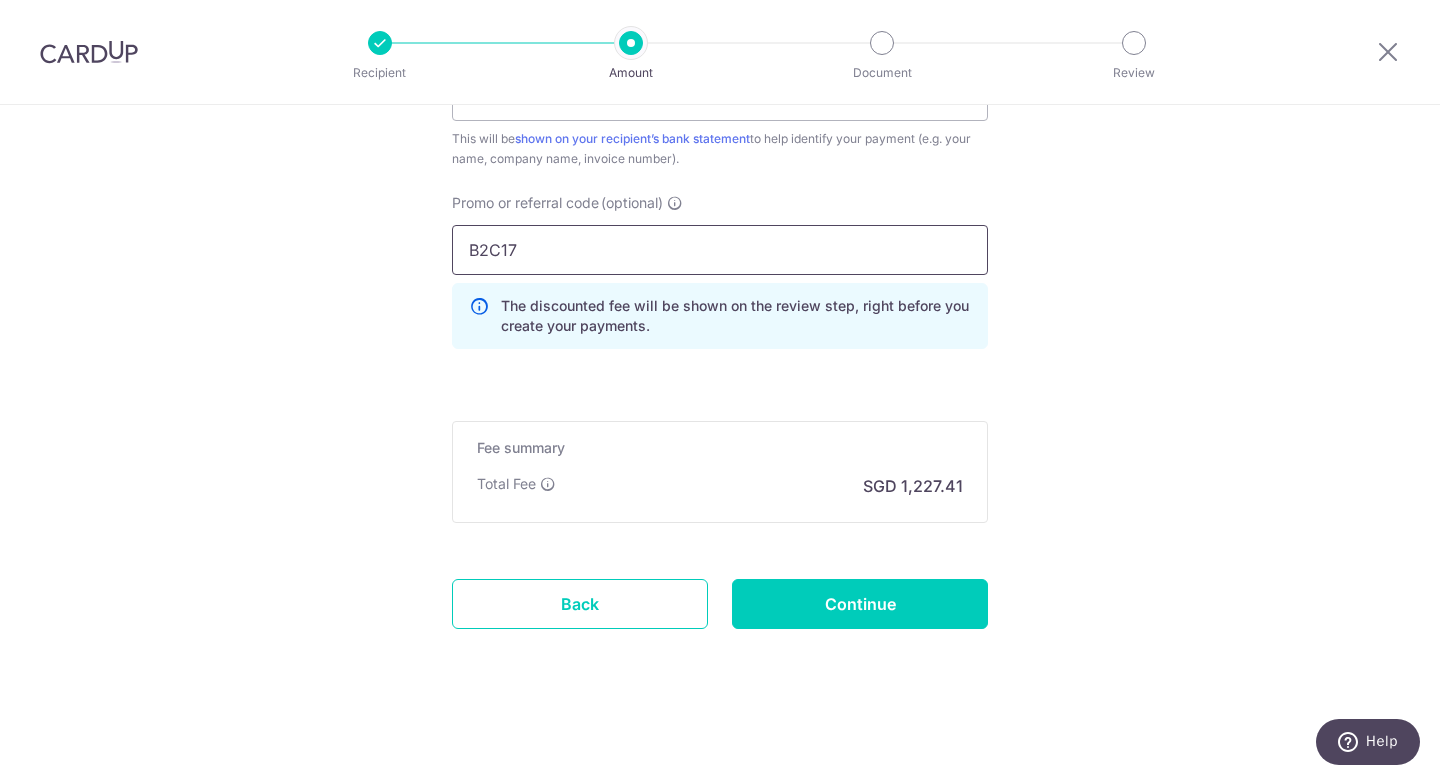 type on "B2C17" 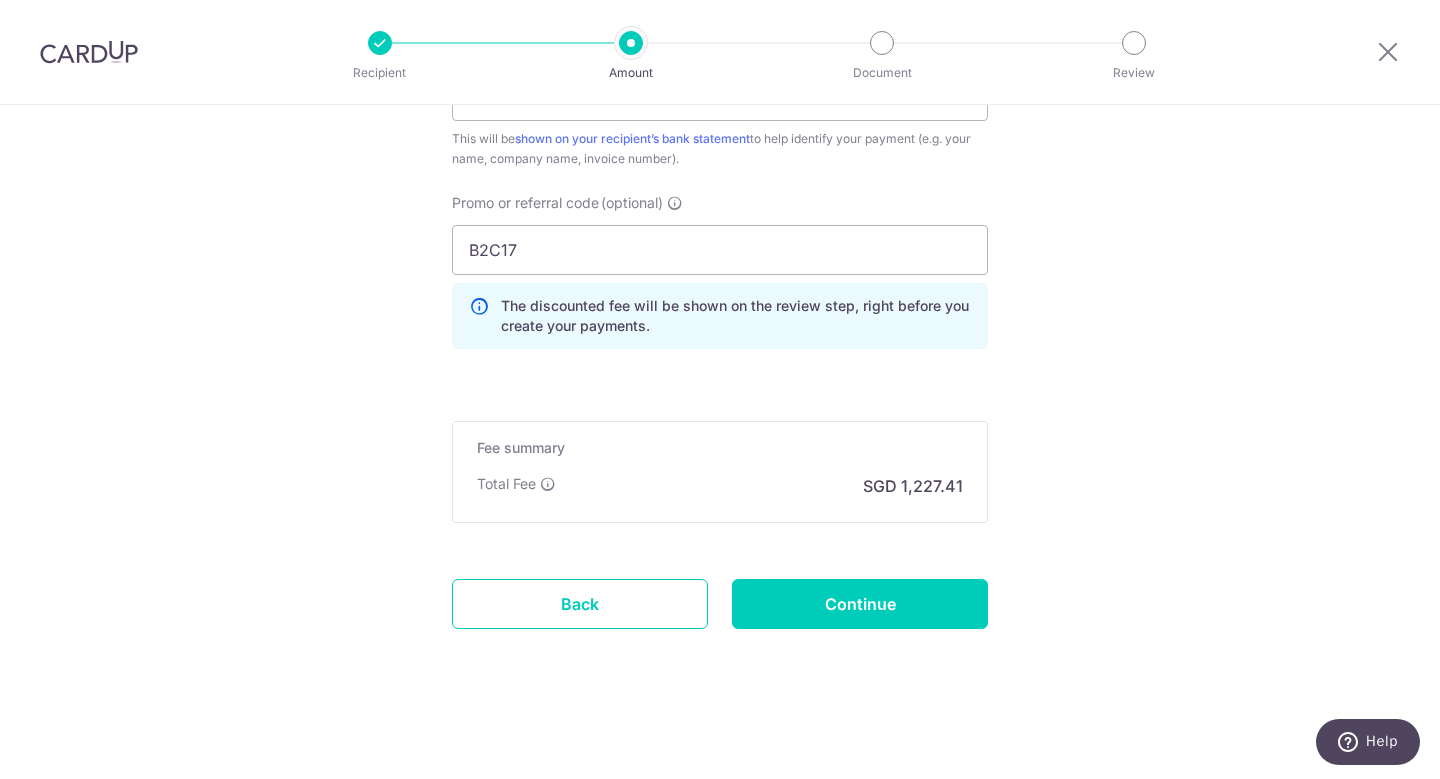 click on "Enter payment amount
SGD
47,207.90
47207.90
Select Card
**** 1982
Add credit card
Your Cards
**** 4378
**** 9306
**** 1982
**** 1006
Secure 256-bit SSL
Text
New card details
Card" at bounding box center [720, -193] 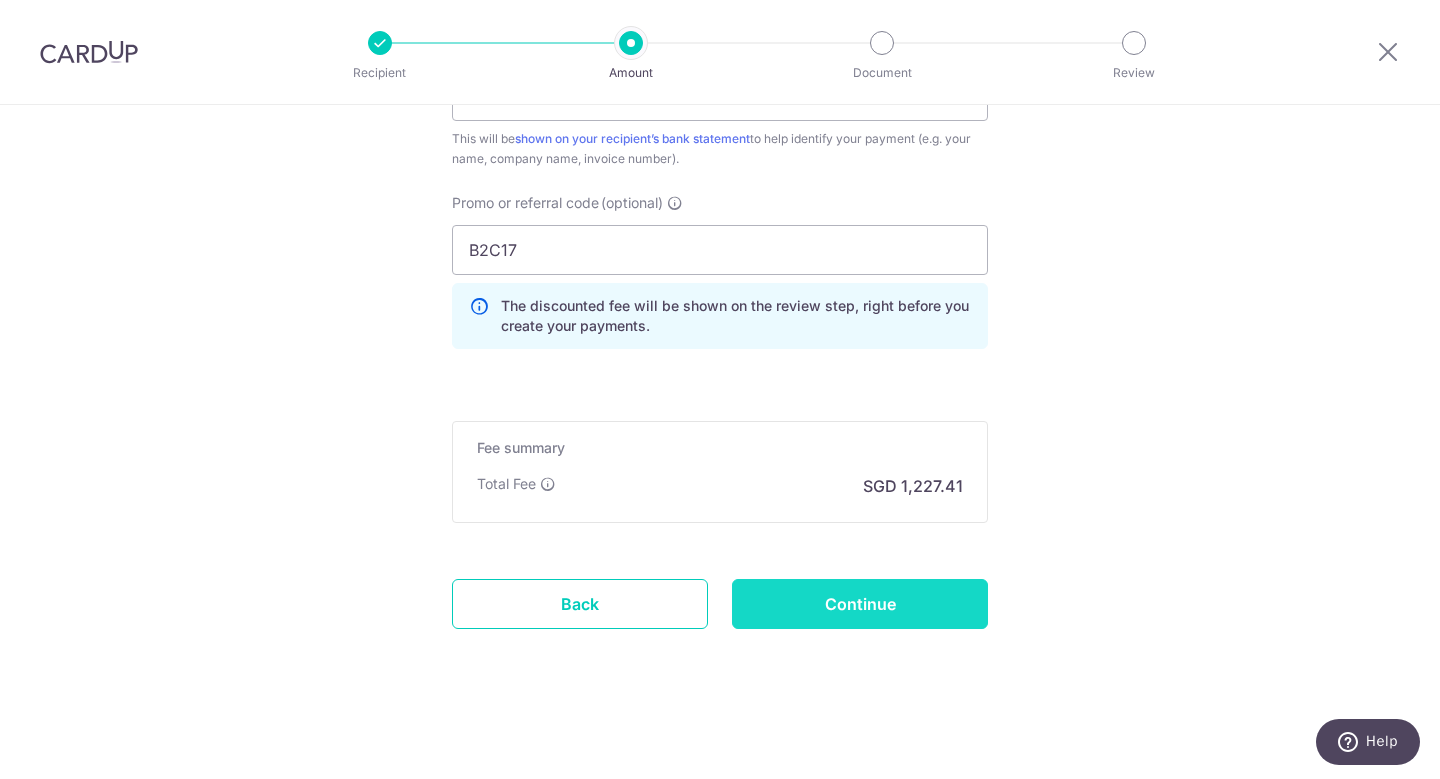 click on "Continue" at bounding box center (860, 604) 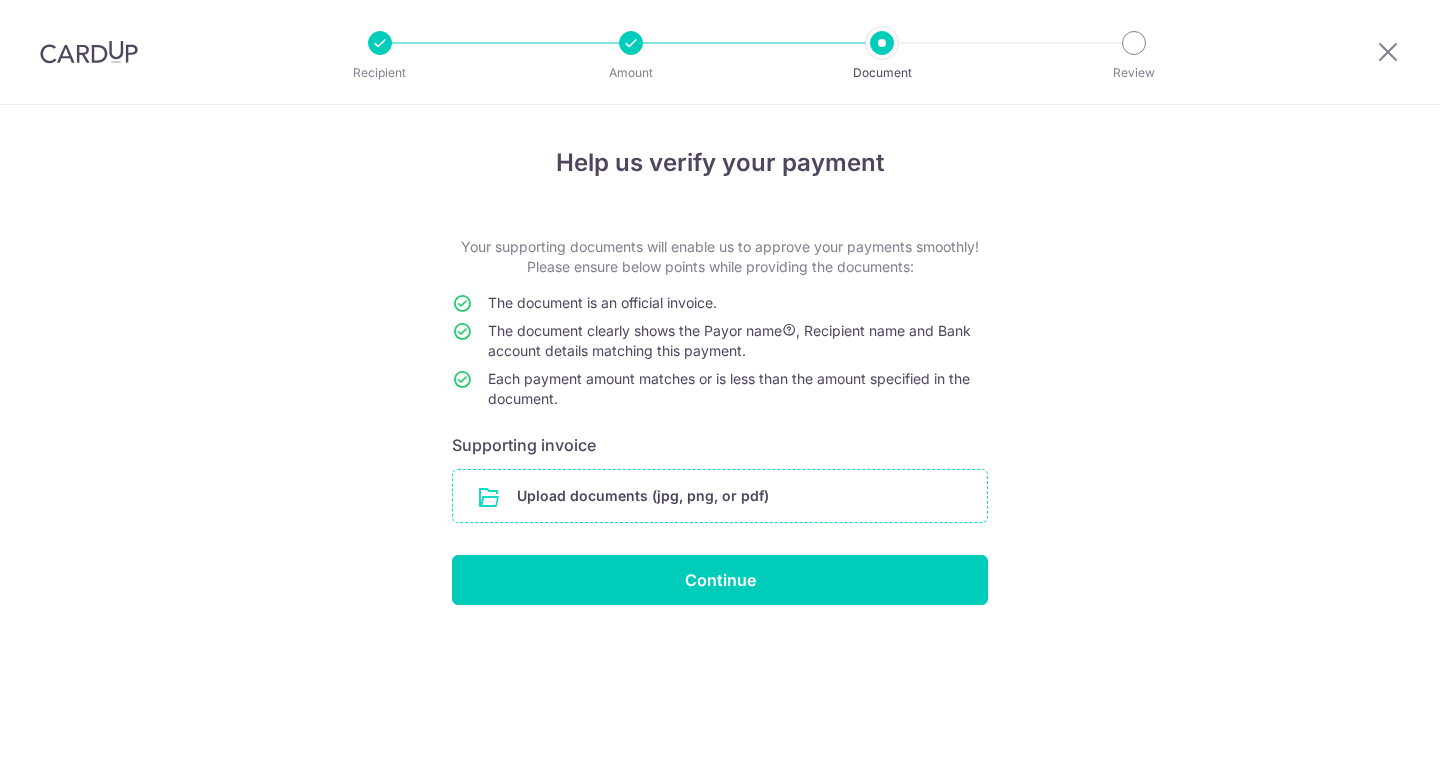 scroll, scrollTop: 0, scrollLeft: 0, axis: both 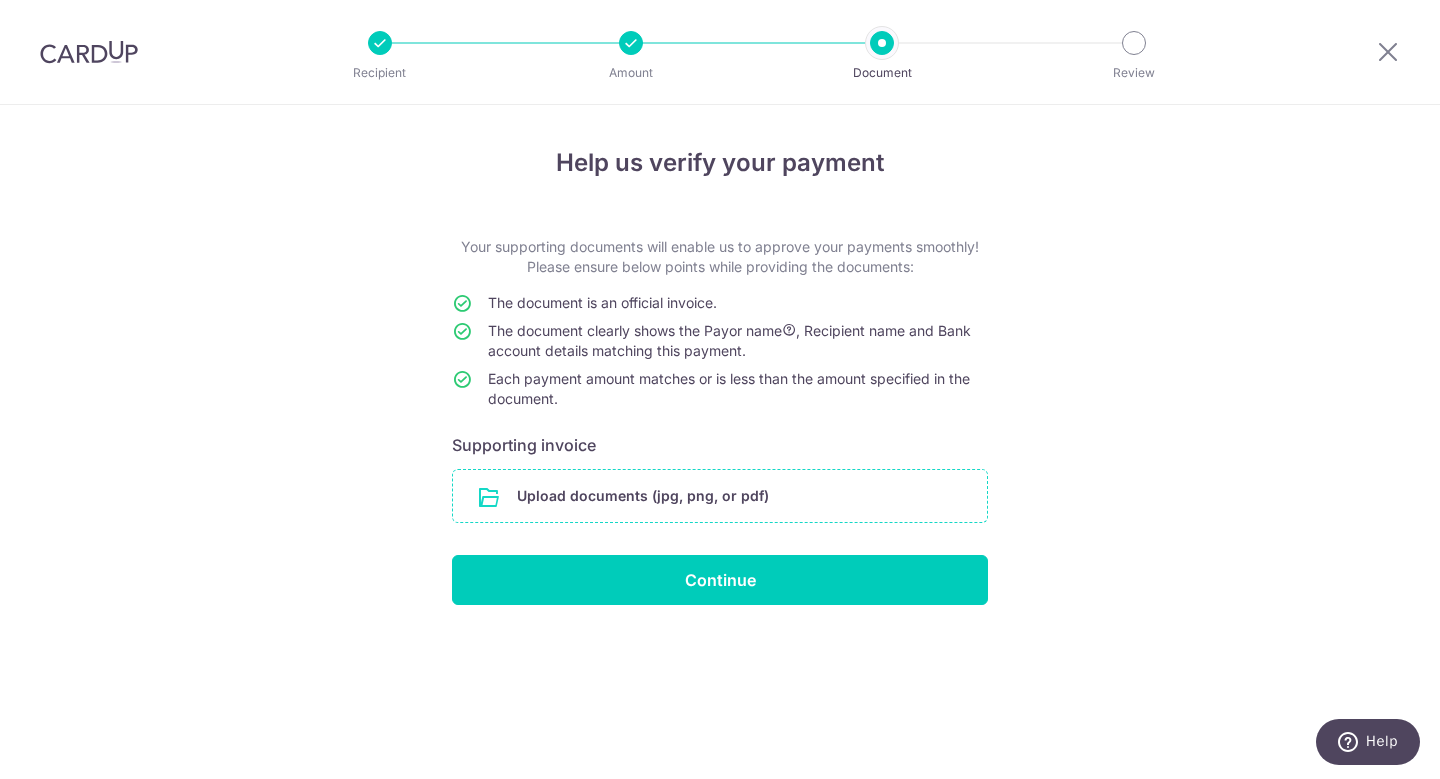 click at bounding box center [720, 496] 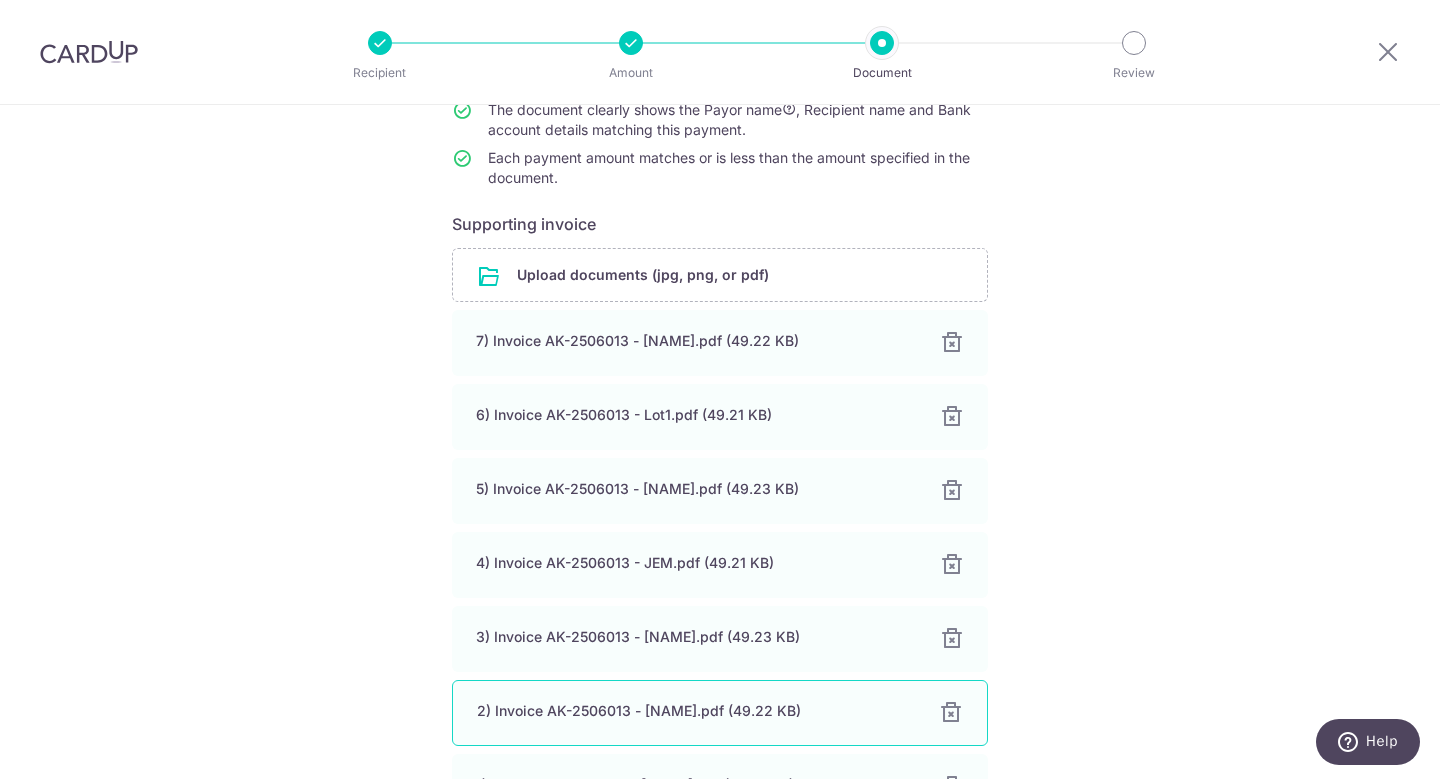 scroll, scrollTop: 446, scrollLeft: 0, axis: vertical 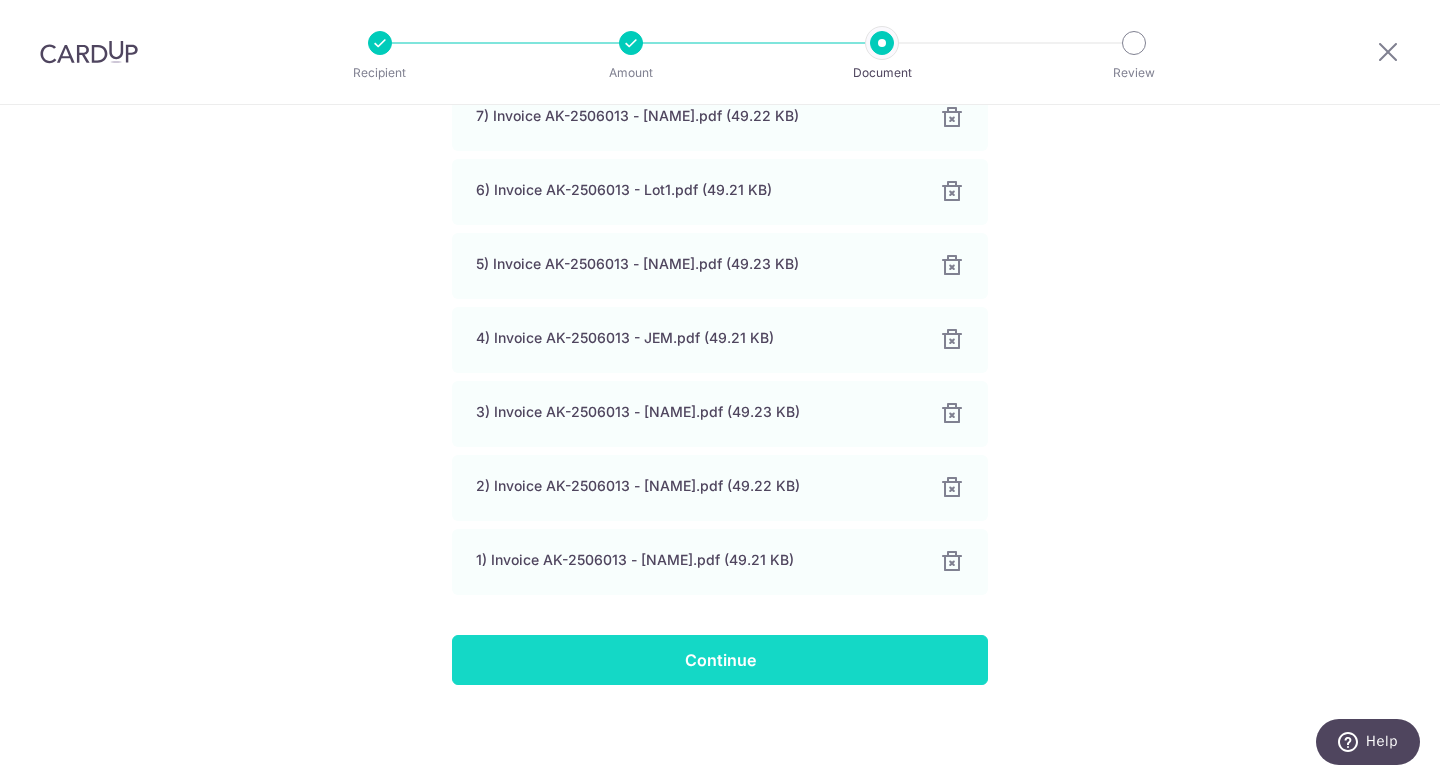 click on "Continue" at bounding box center [720, 660] 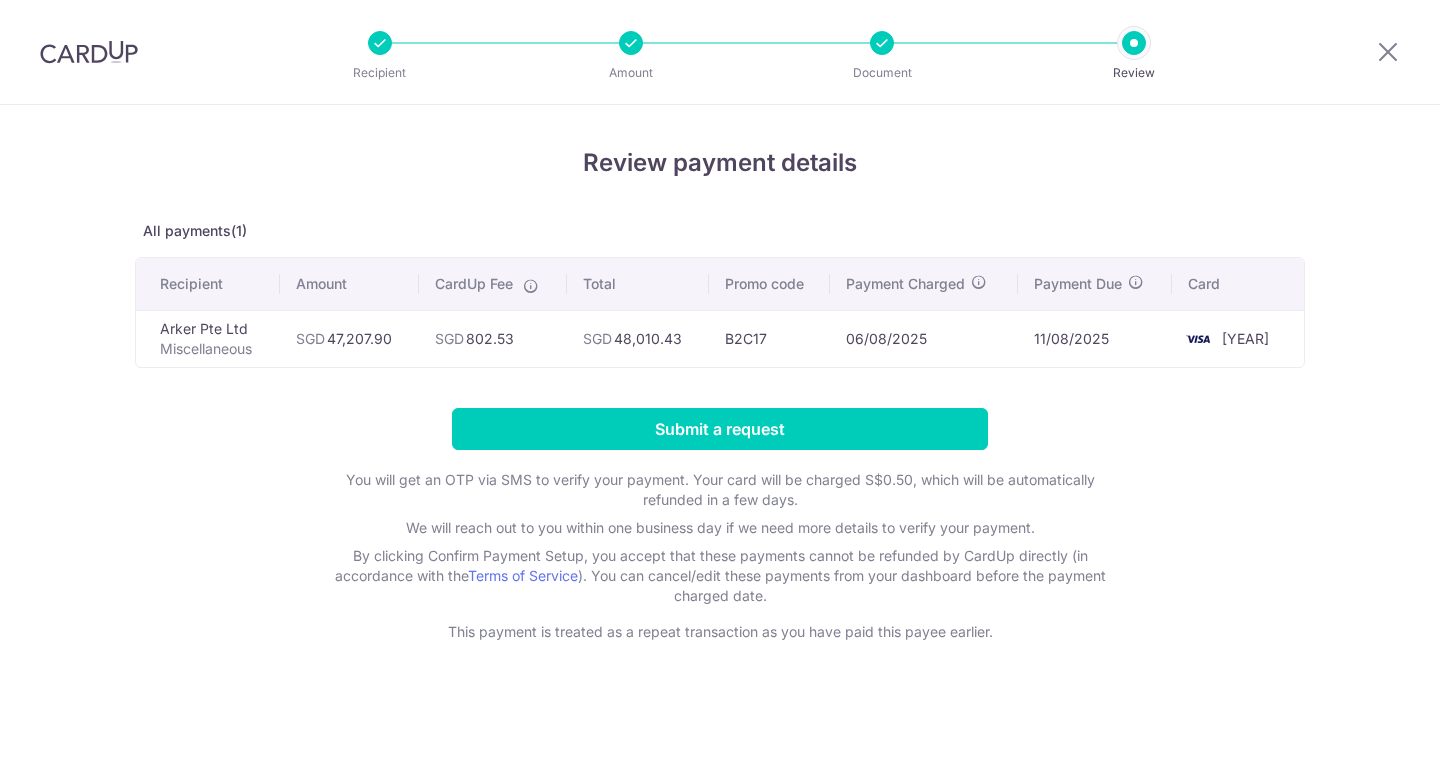 scroll, scrollTop: 0, scrollLeft: 0, axis: both 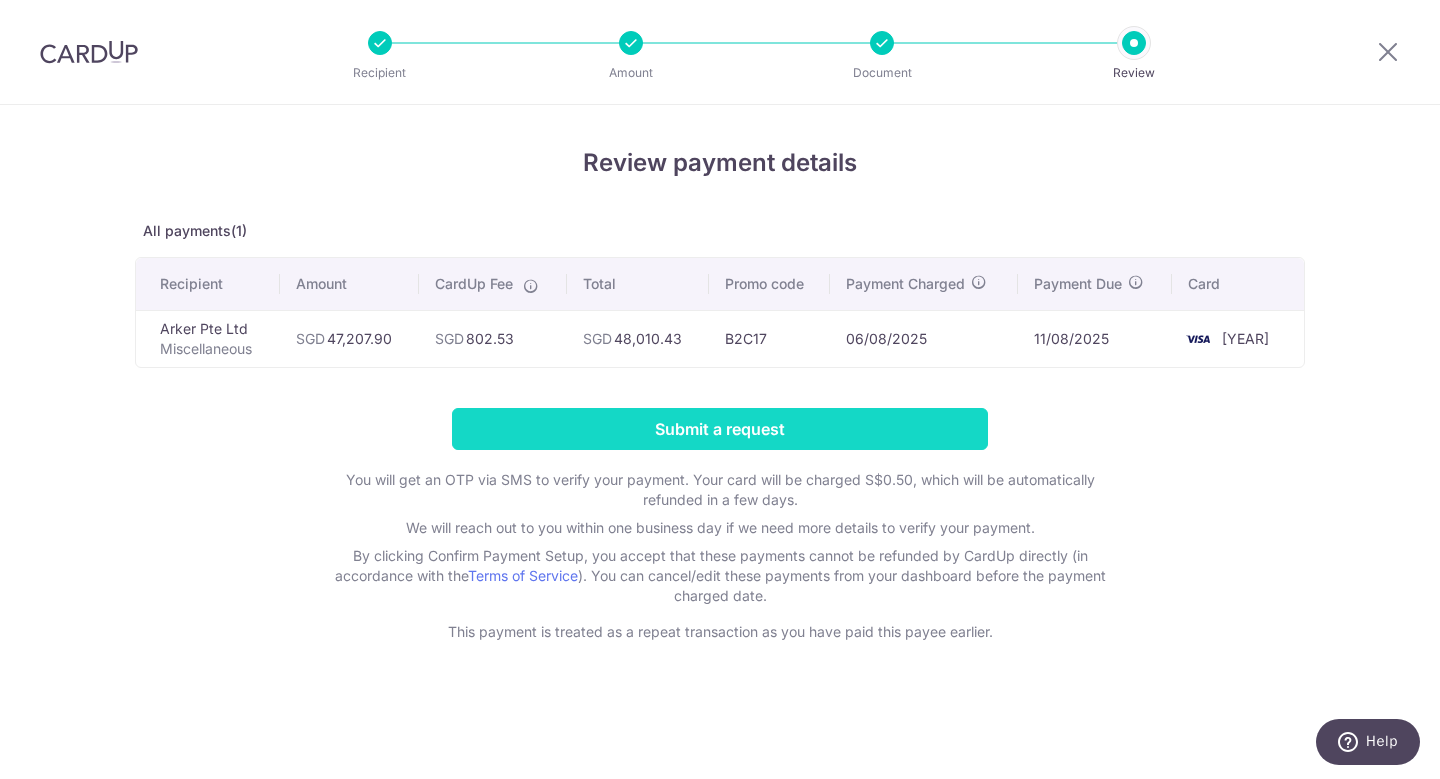 click on "Submit a request" at bounding box center (720, 429) 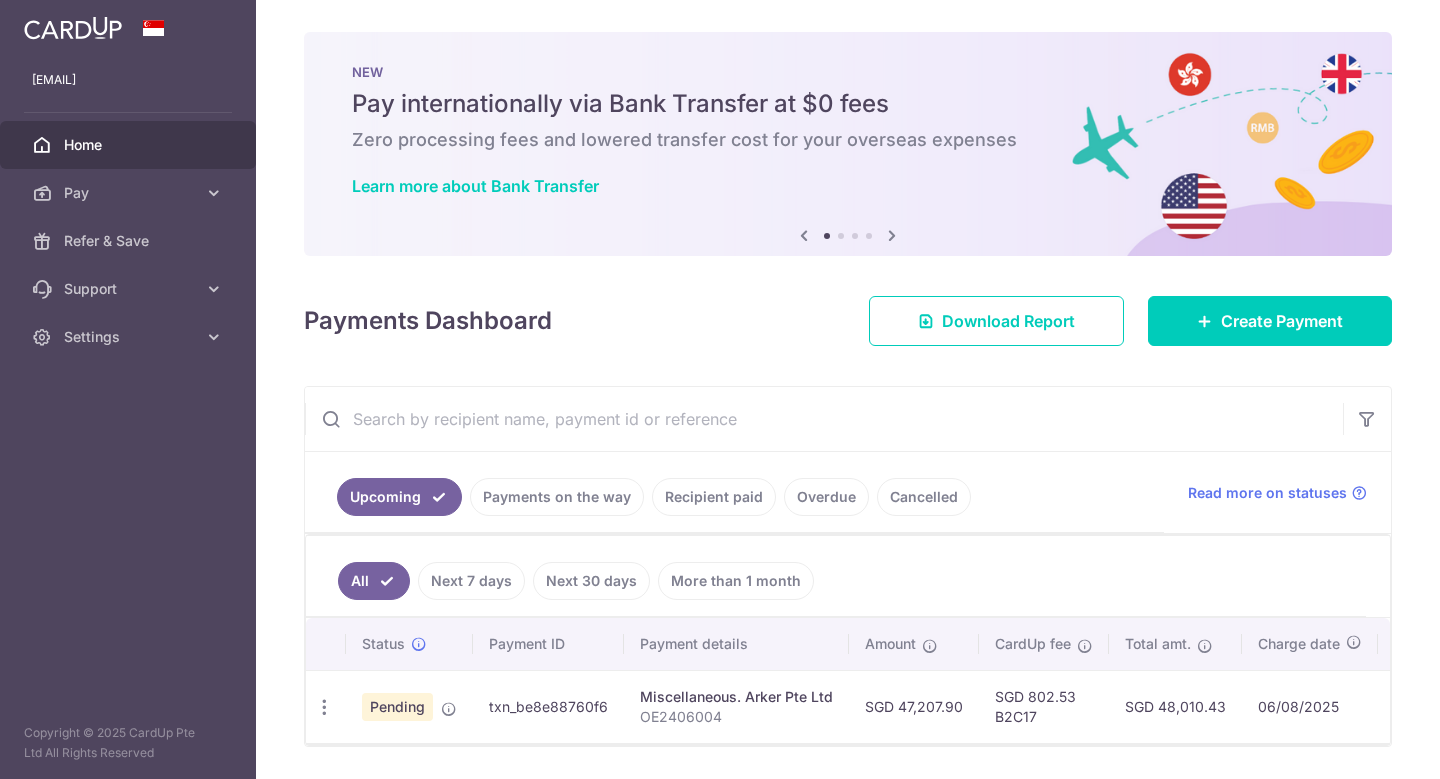 scroll, scrollTop: 0, scrollLeft: 0, axis: both 